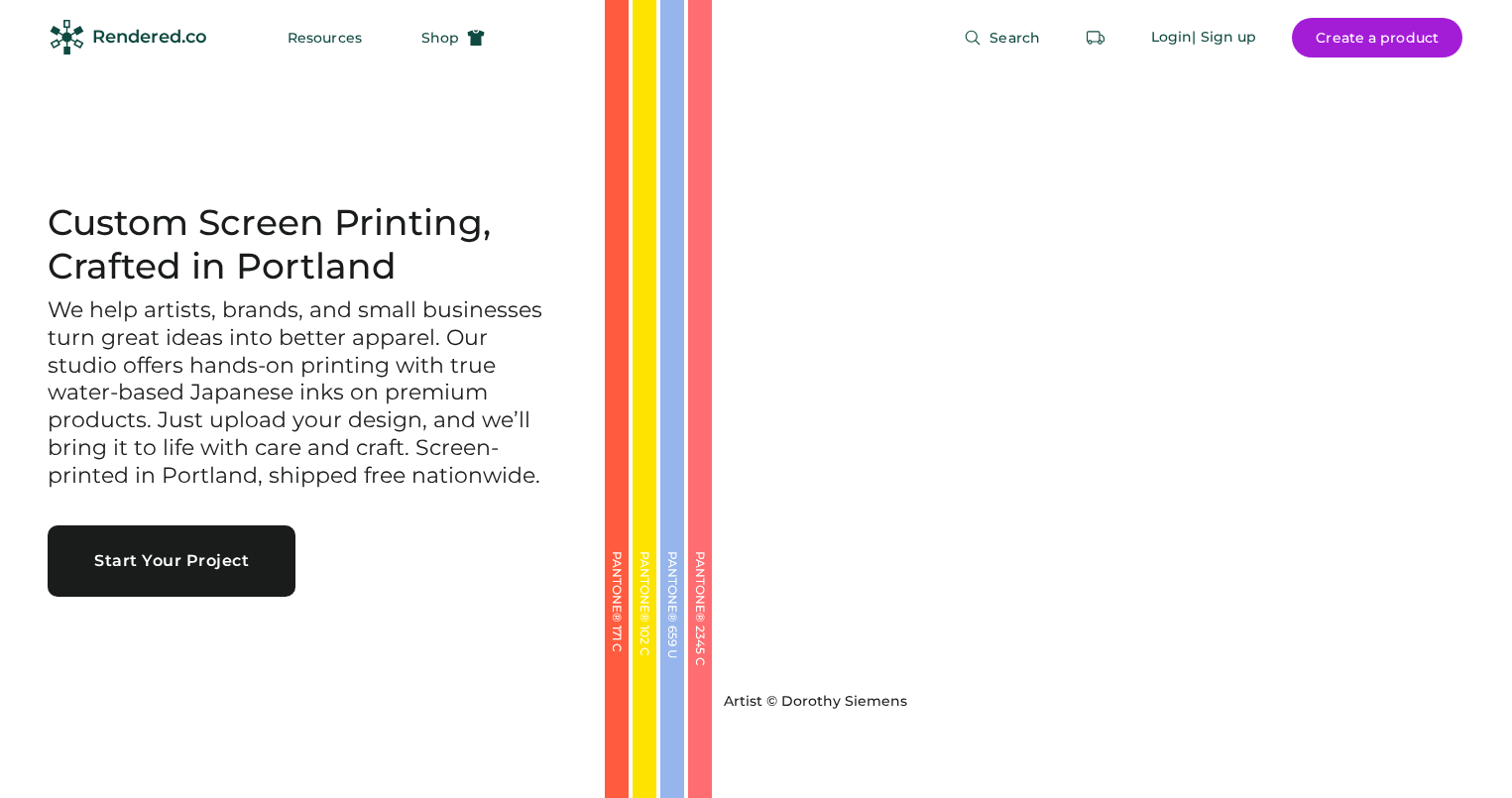 scroll, scrollTop: 0, scrollLeft: 0, axis: both 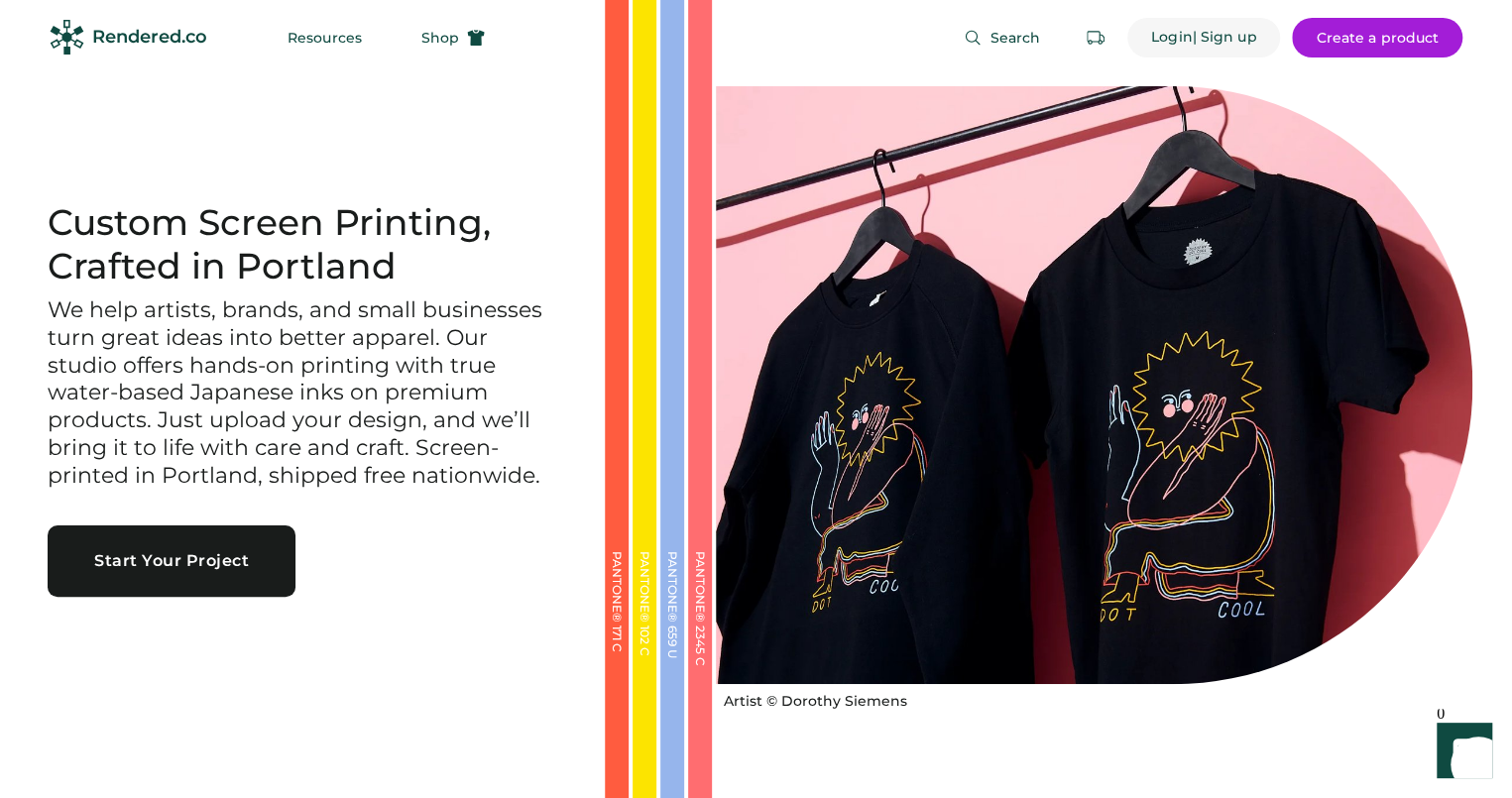 click on "Login" at bounding box center [1172, 38] 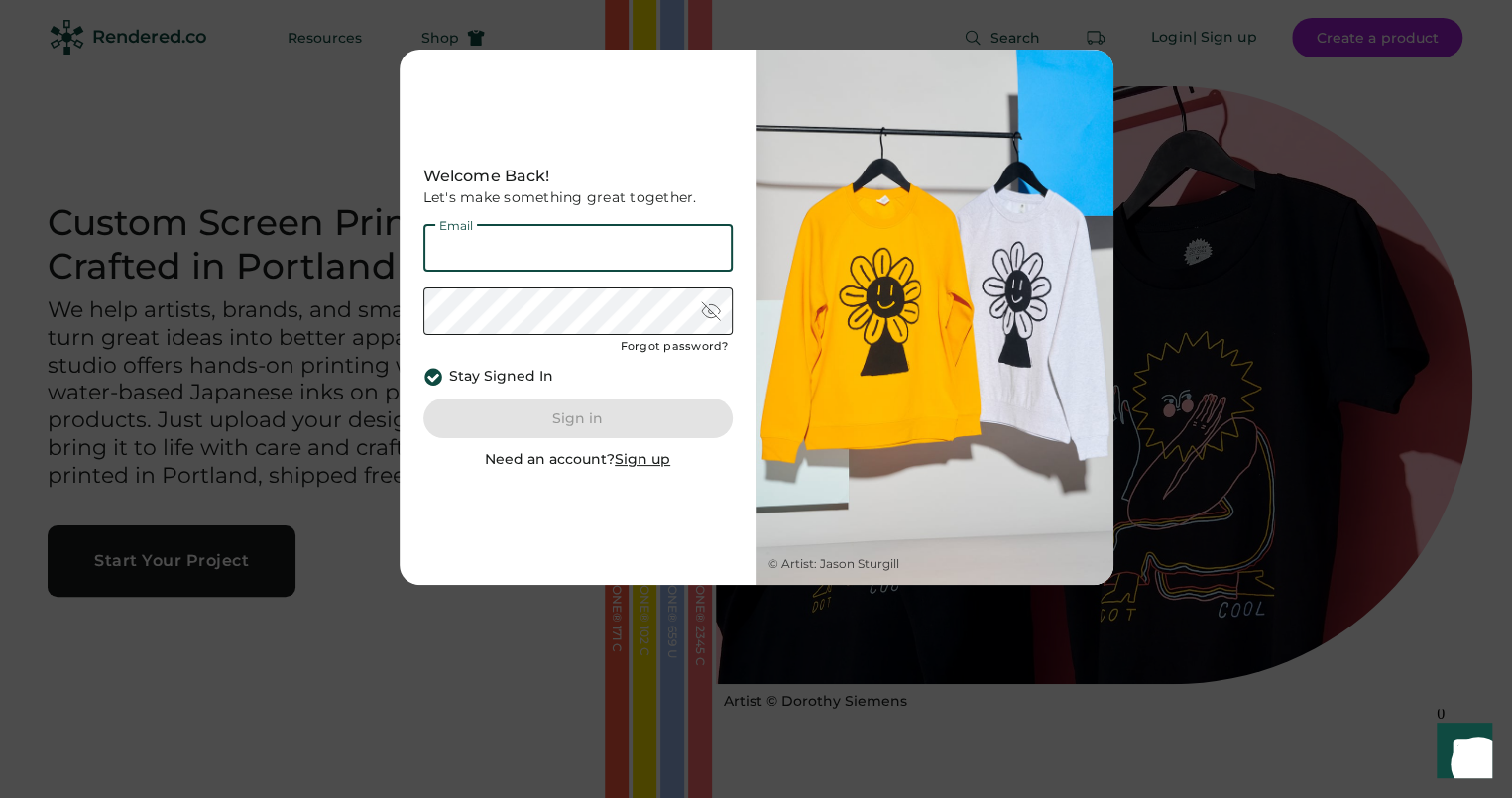 click at bounding box center [578, 248] 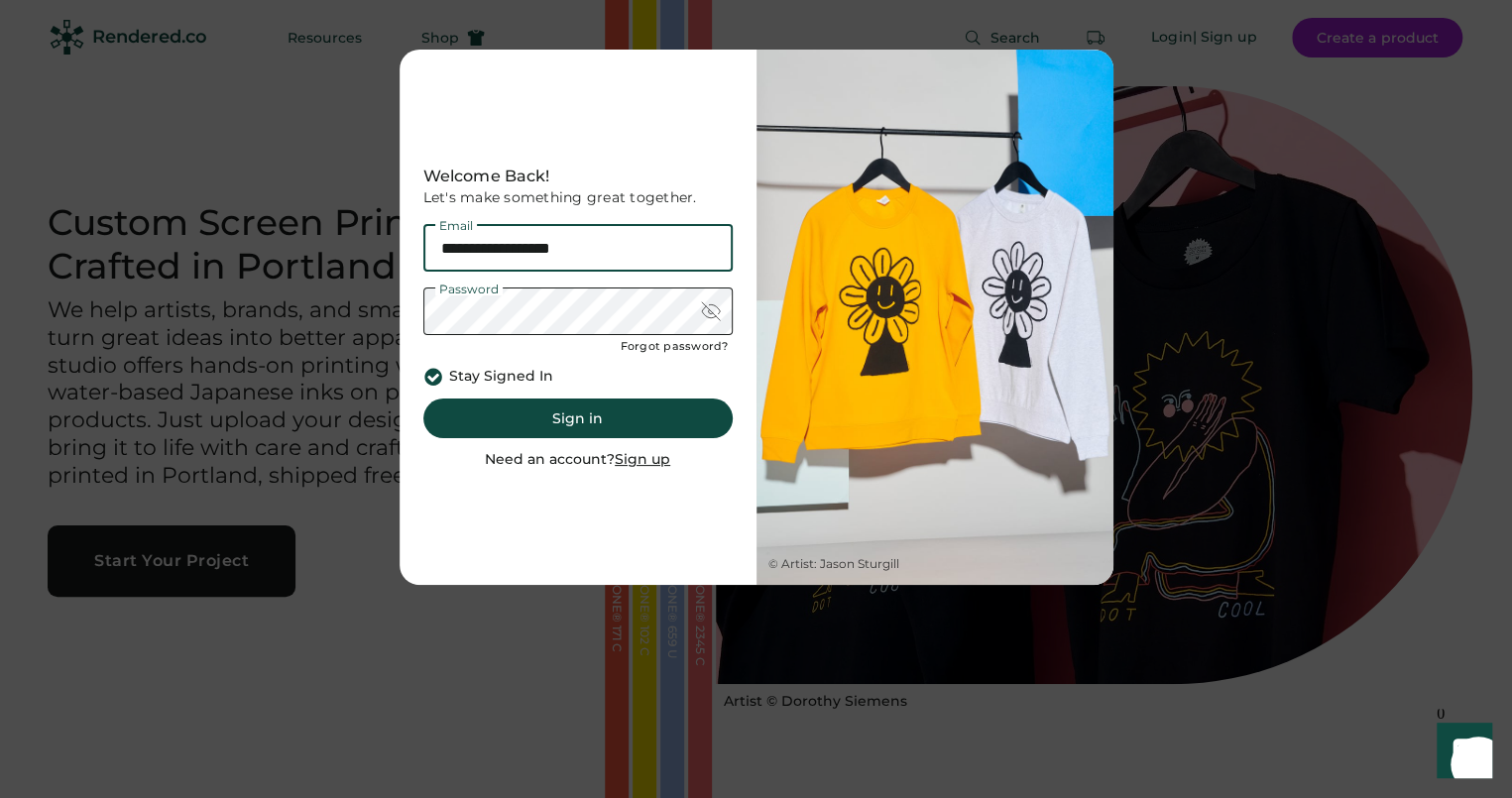 click on "**********" at bounding box center (578, 248) 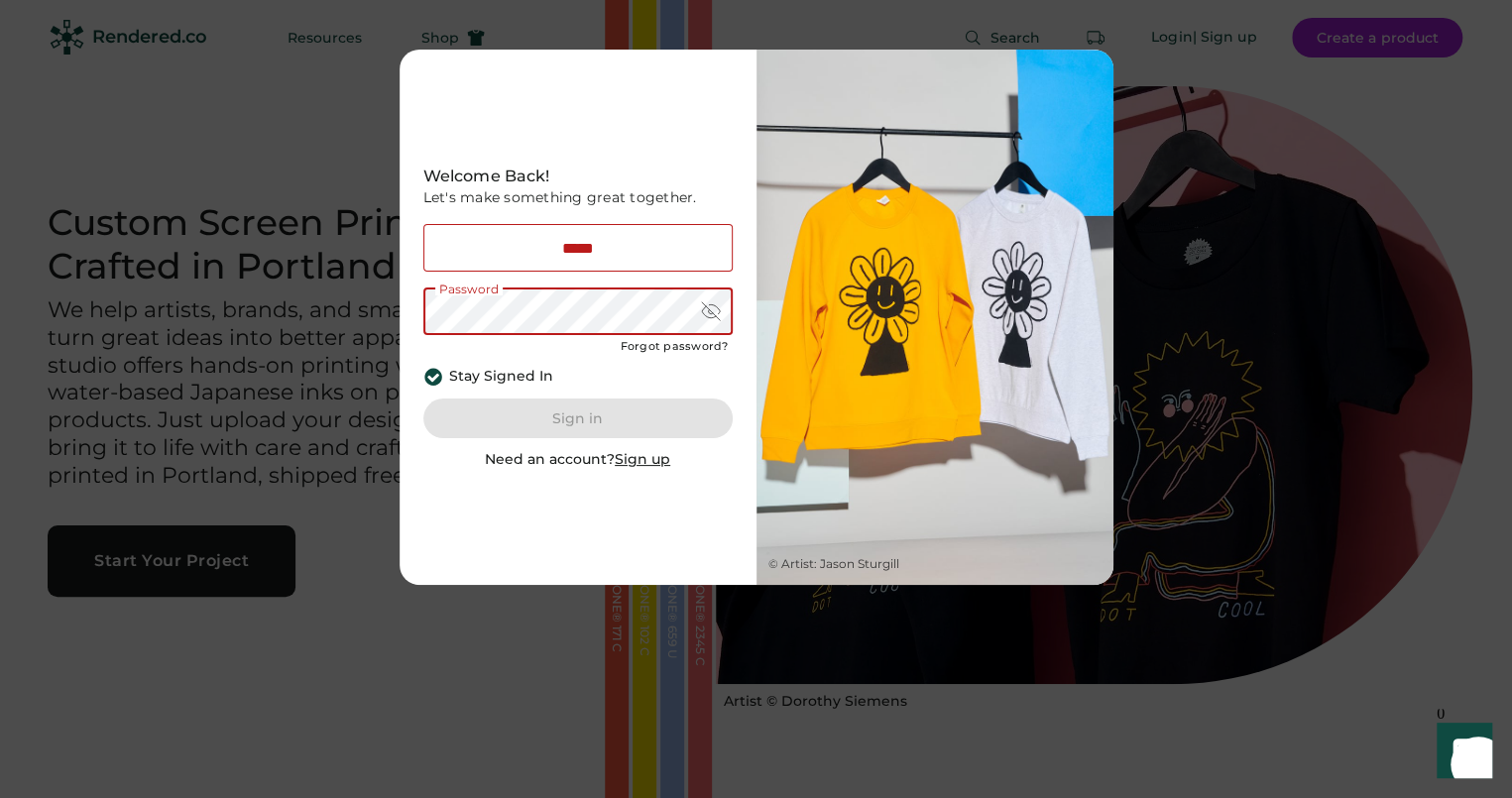 click at bounding box center (578, 248) 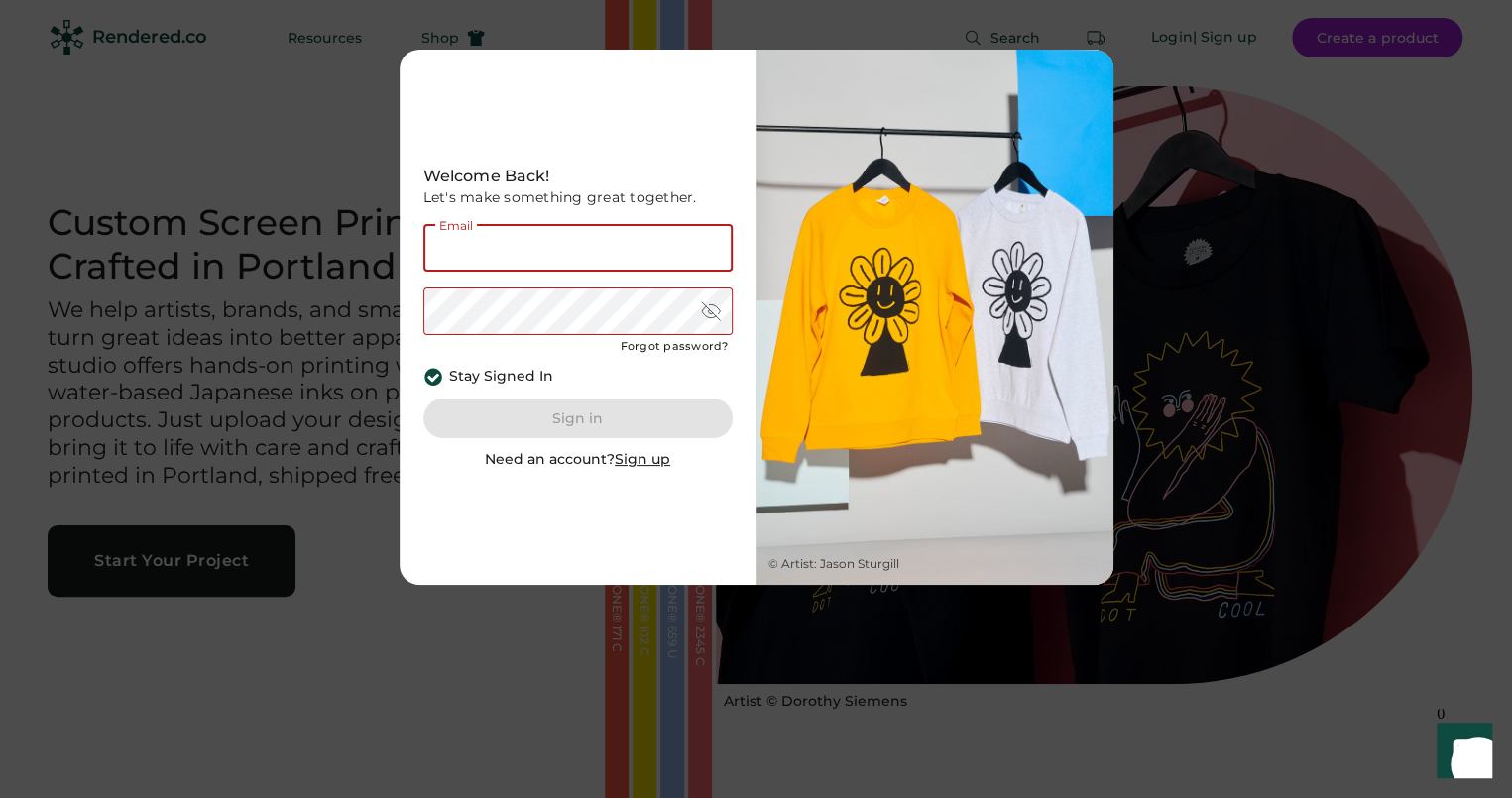 click at bounding box center [578, 248] 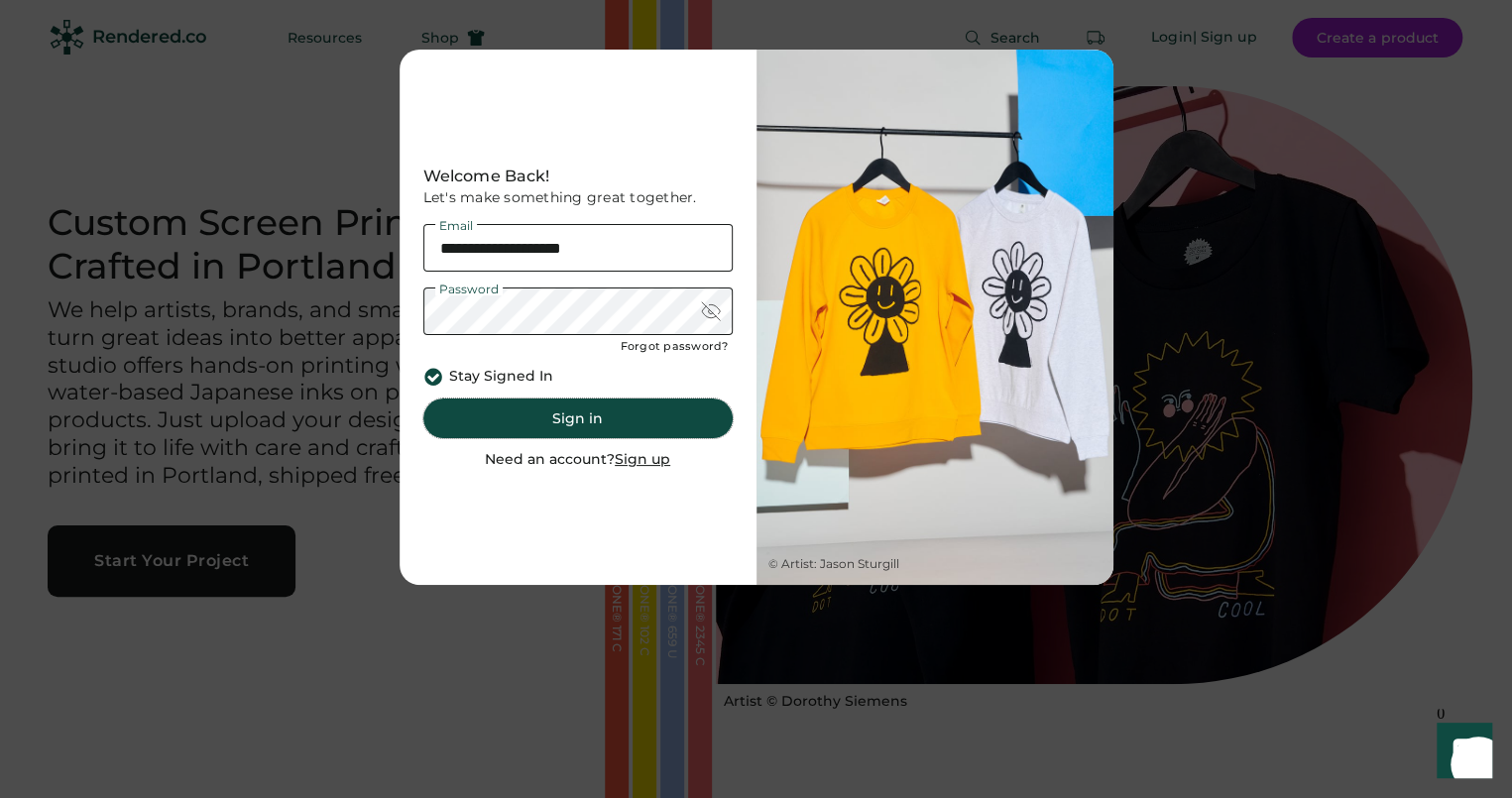 click on "Sign in" at bounding box center [578, 418] 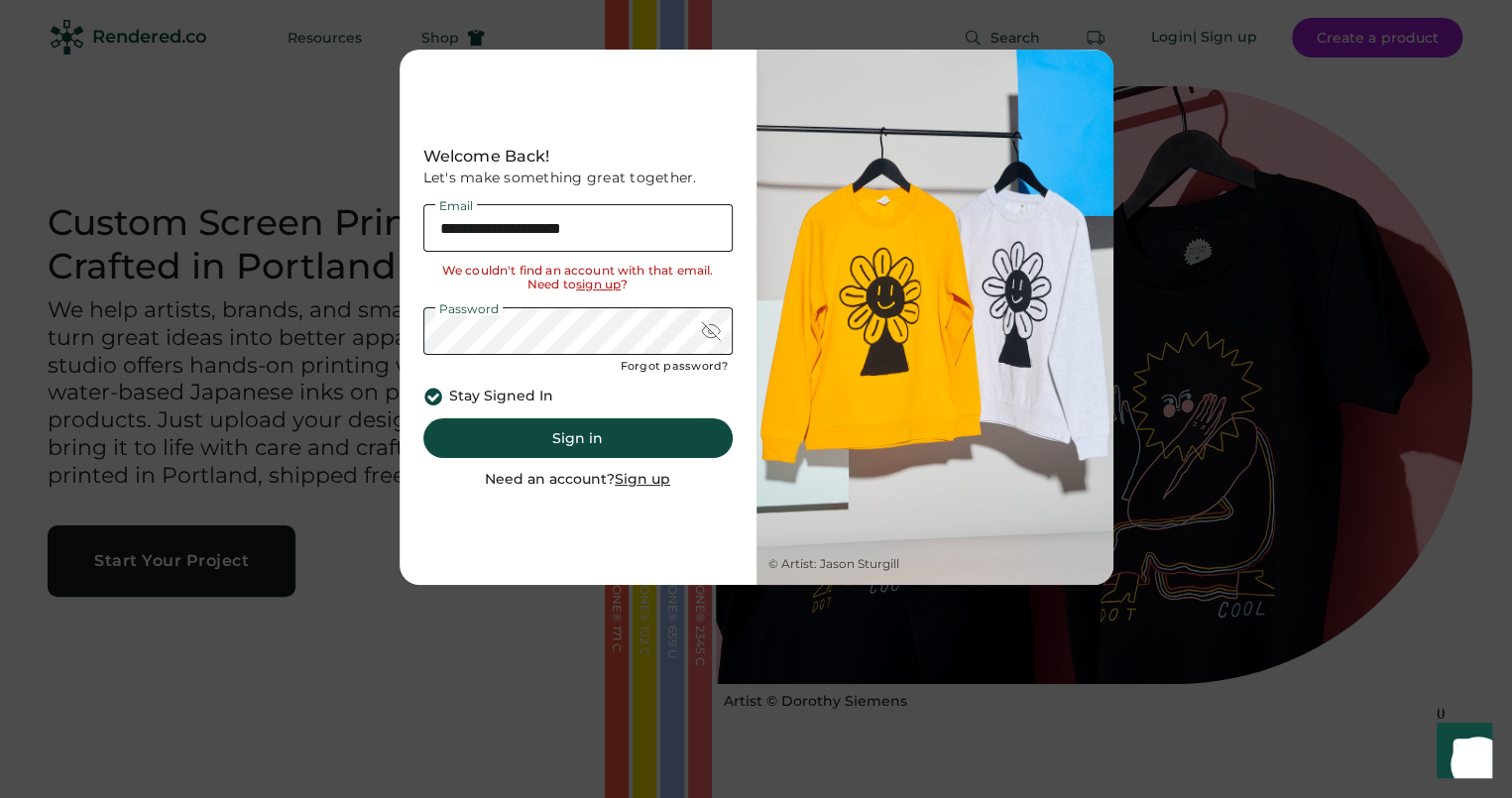 click on "**********" at bounding box center [578, 228] 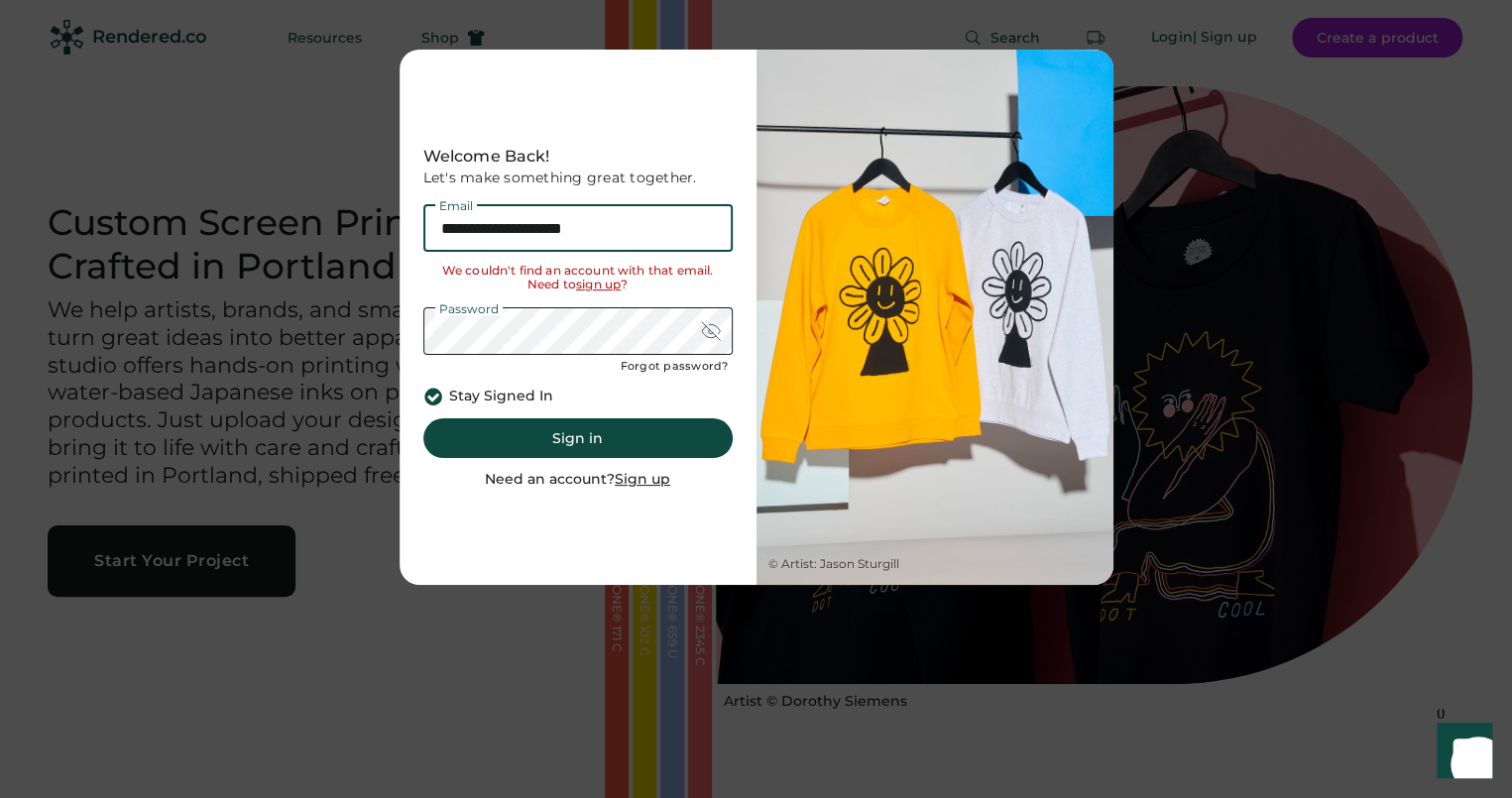 click on "**********" at bounding box center (578, 228) 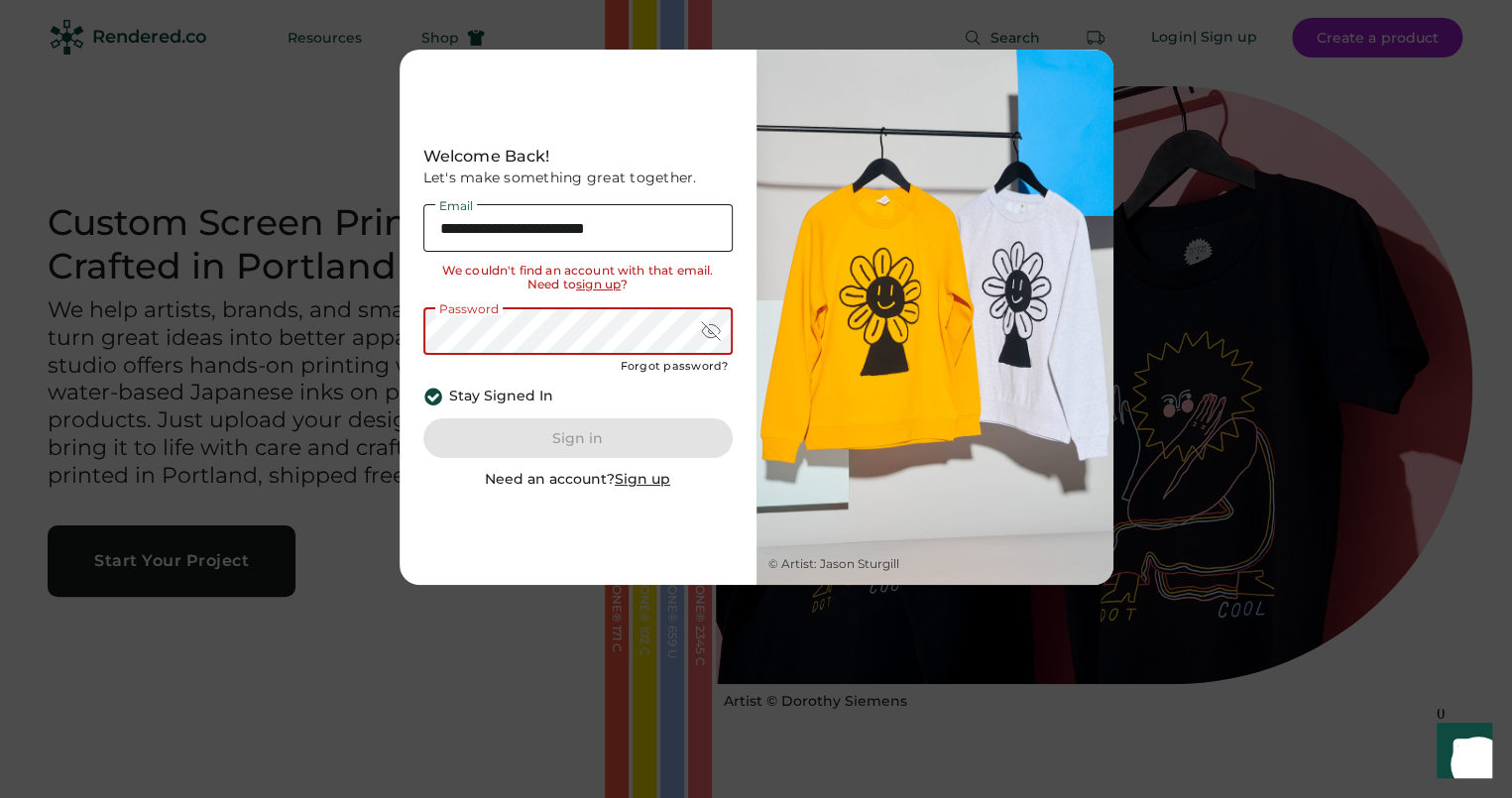 type on "**********" 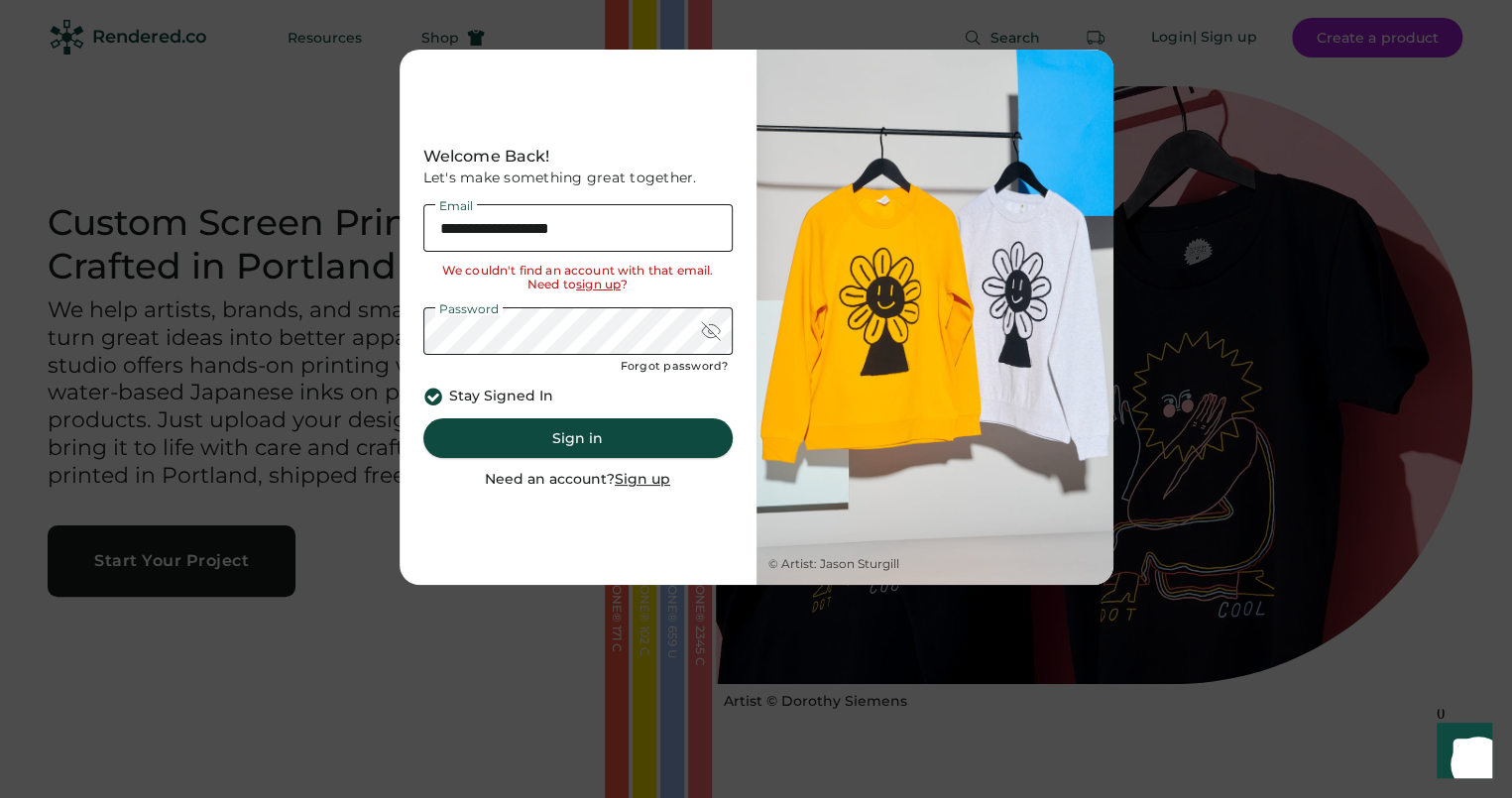 click on "Sign in" at bounding box center (578, 438) 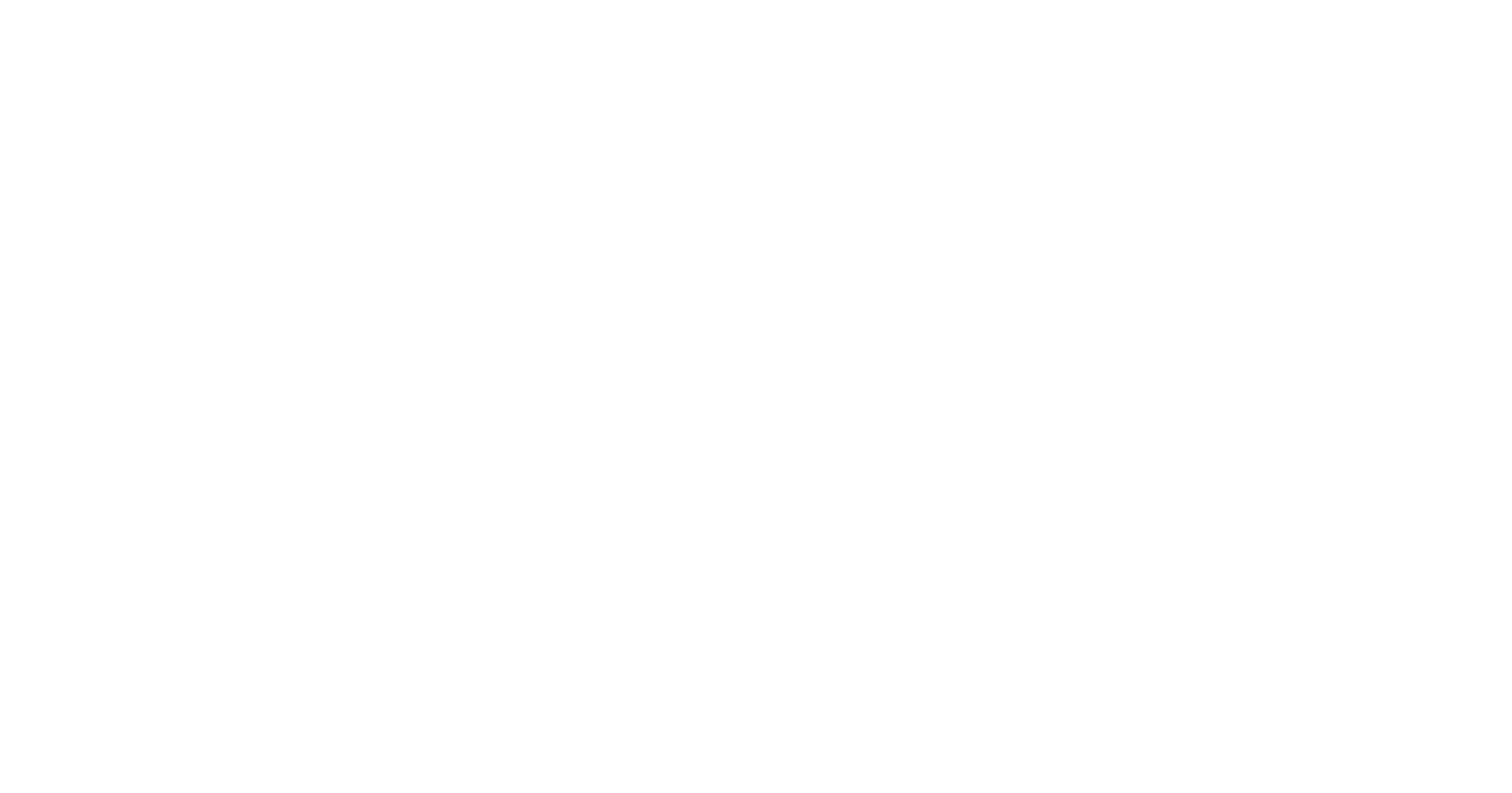 scroll, scrollTop: 0, scrollLeft: 0, axis: both 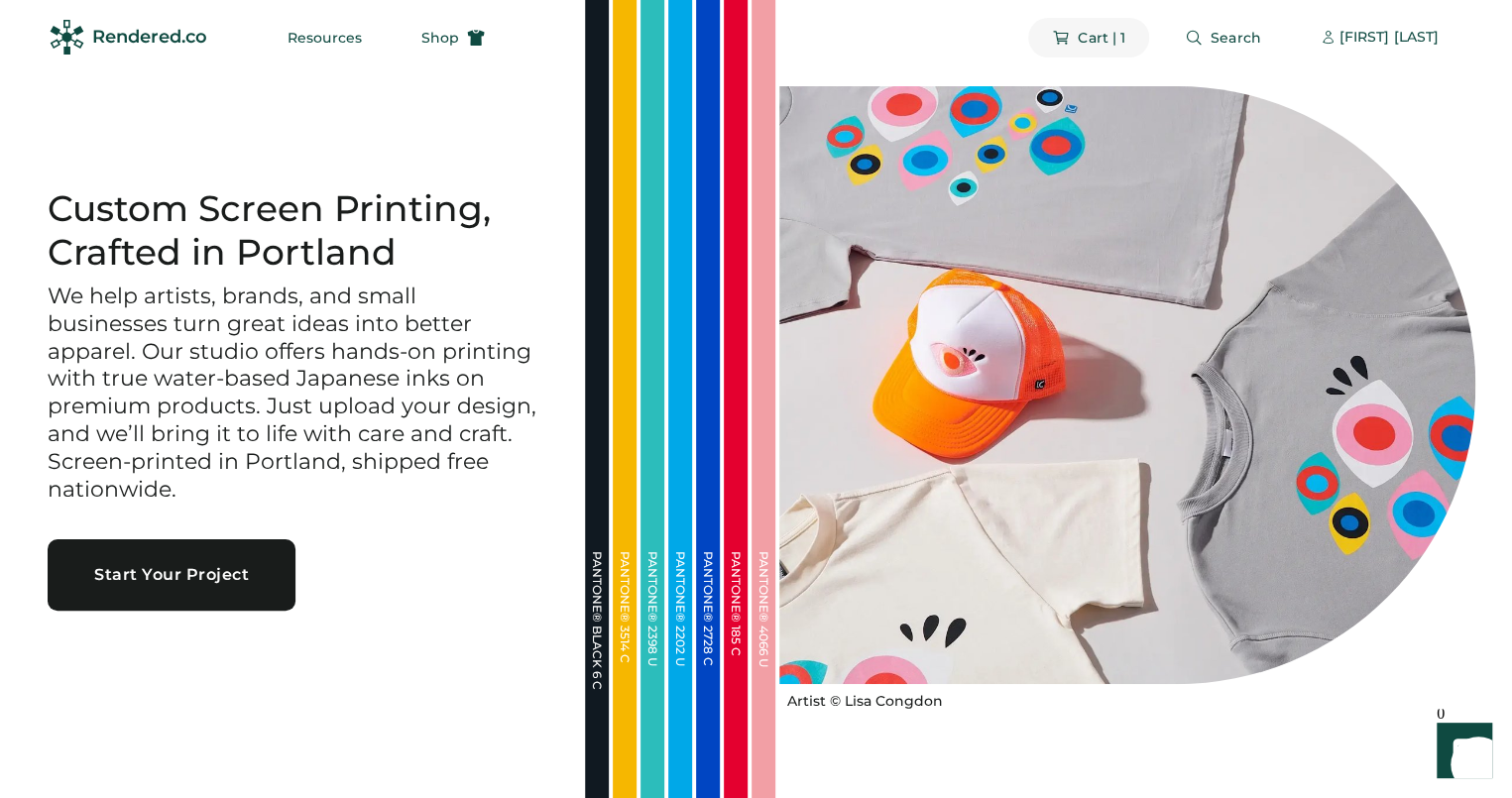 click on "Cart | 1" at bounding box center (1102, 38) 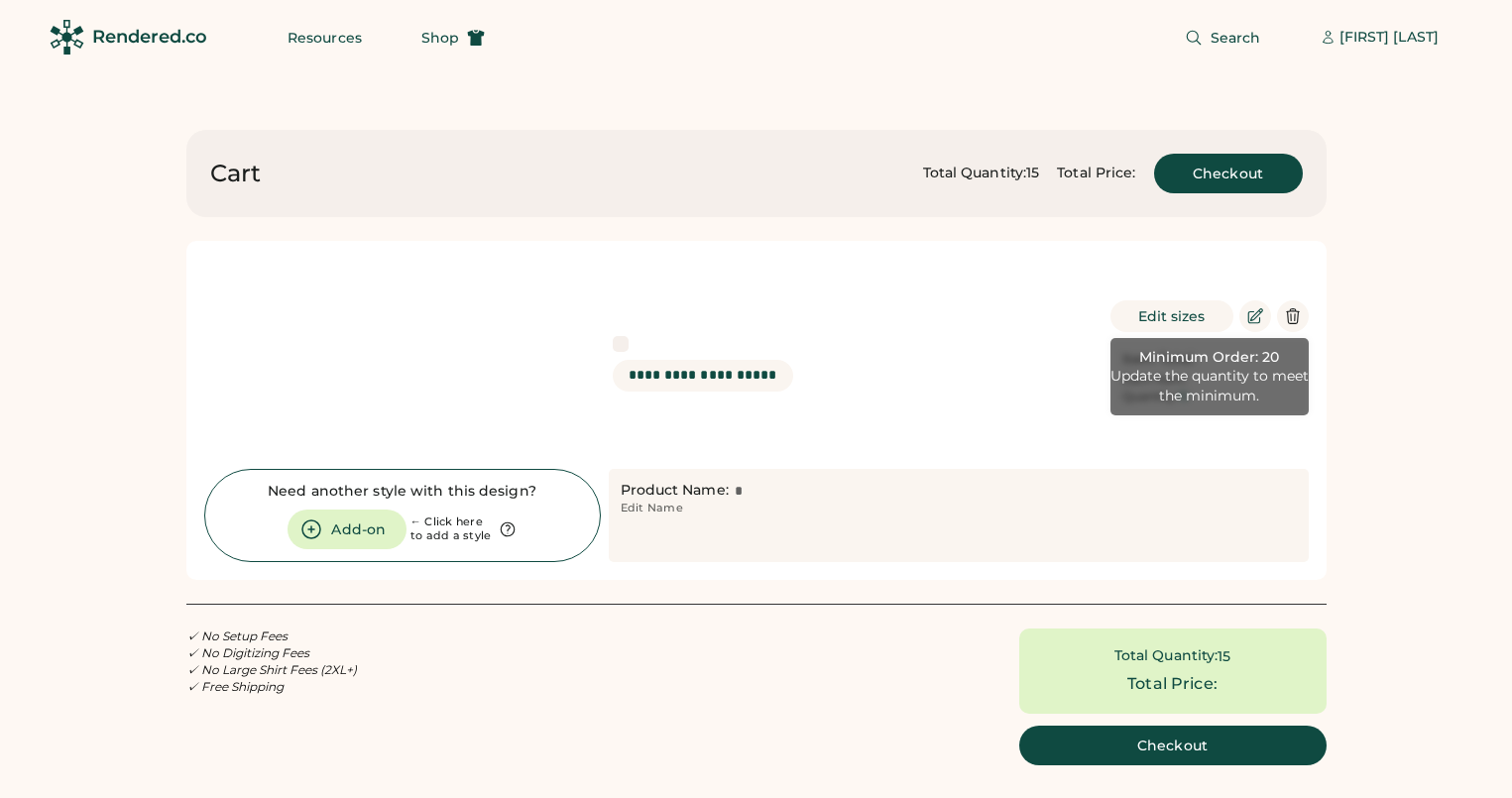 scroll, scrollTop: 0, scrollLeft: 0, axis: both 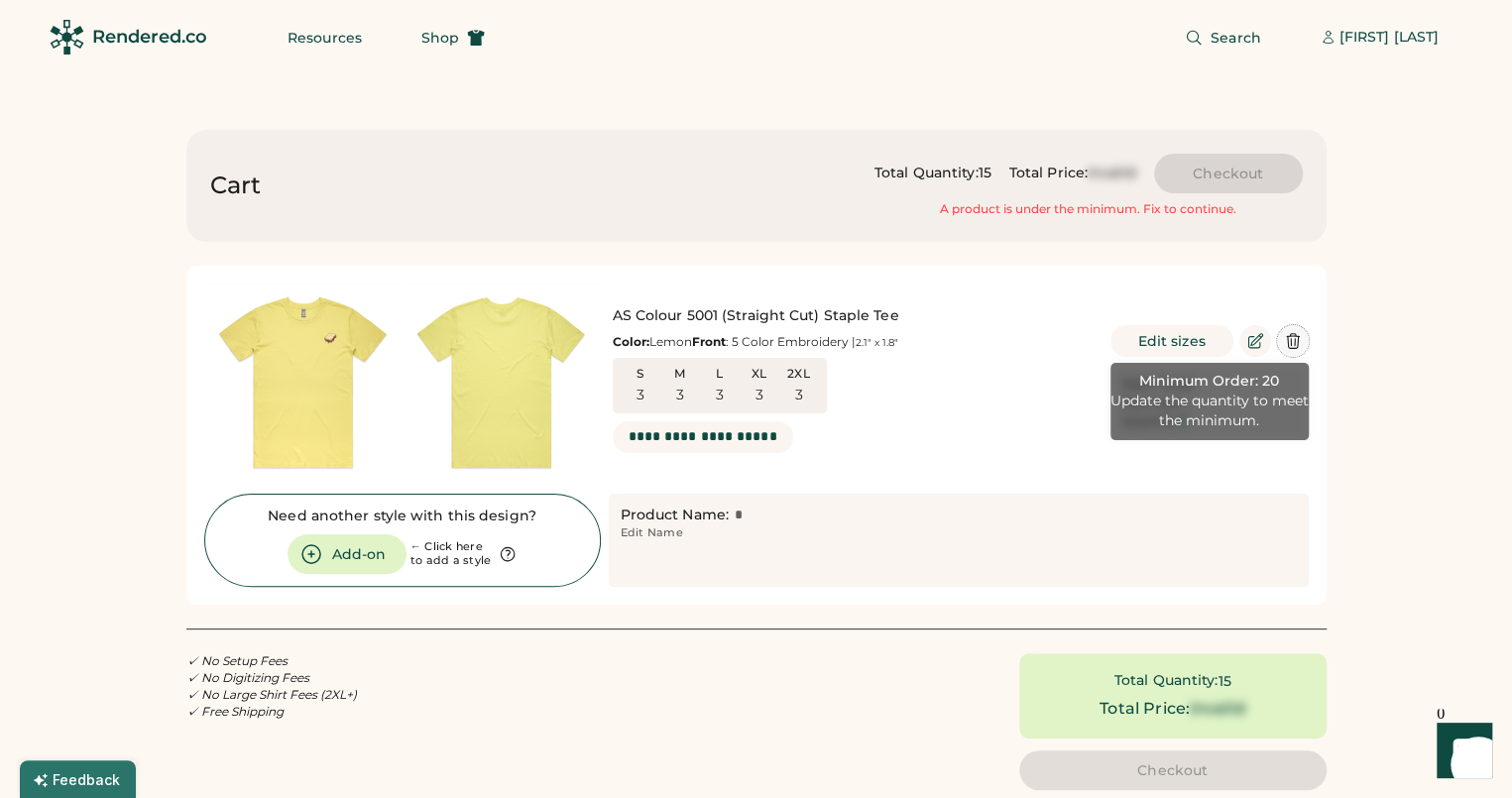 click 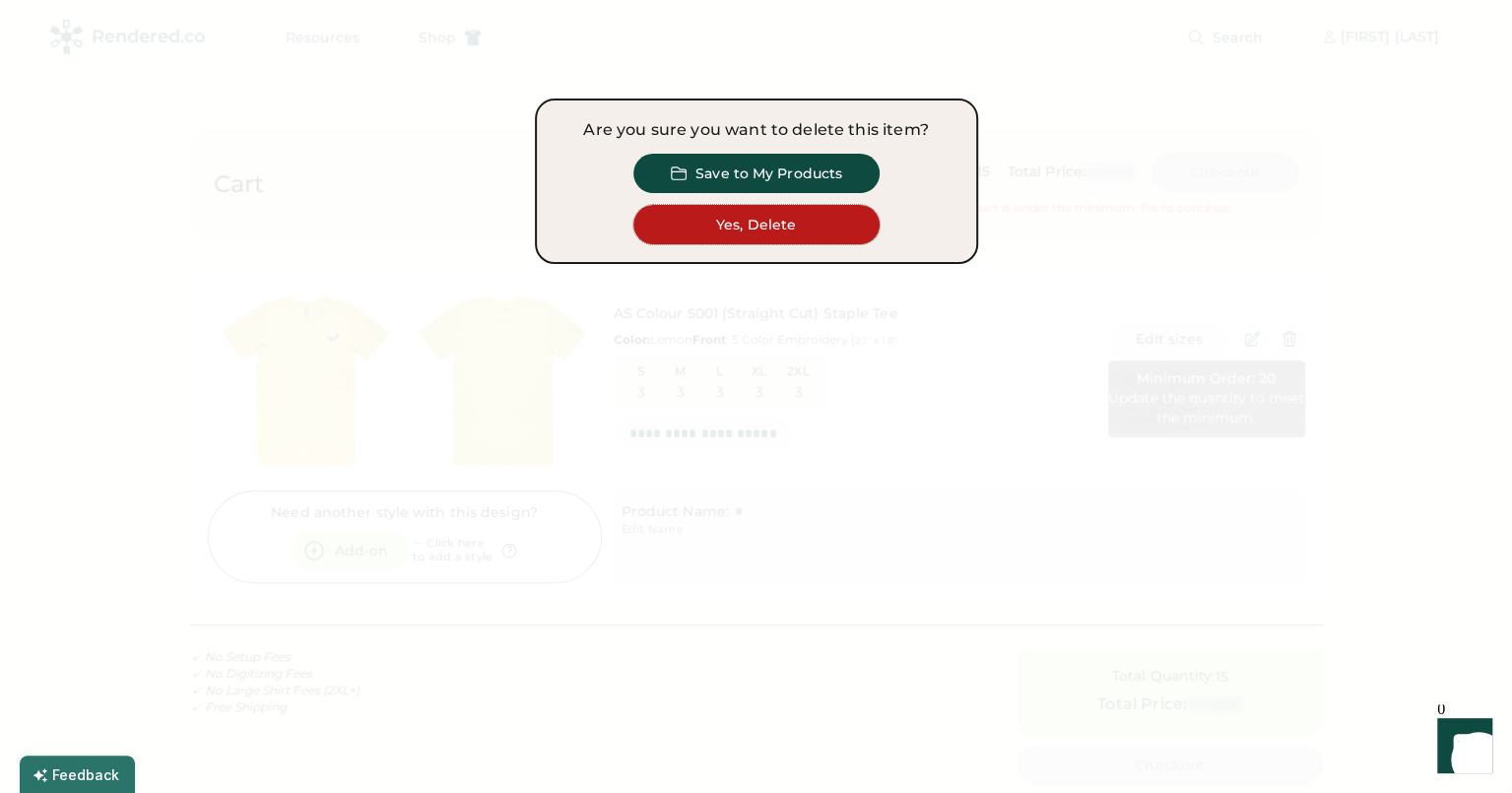 click on "Yes, Delete" at bounding box center (756, 225) 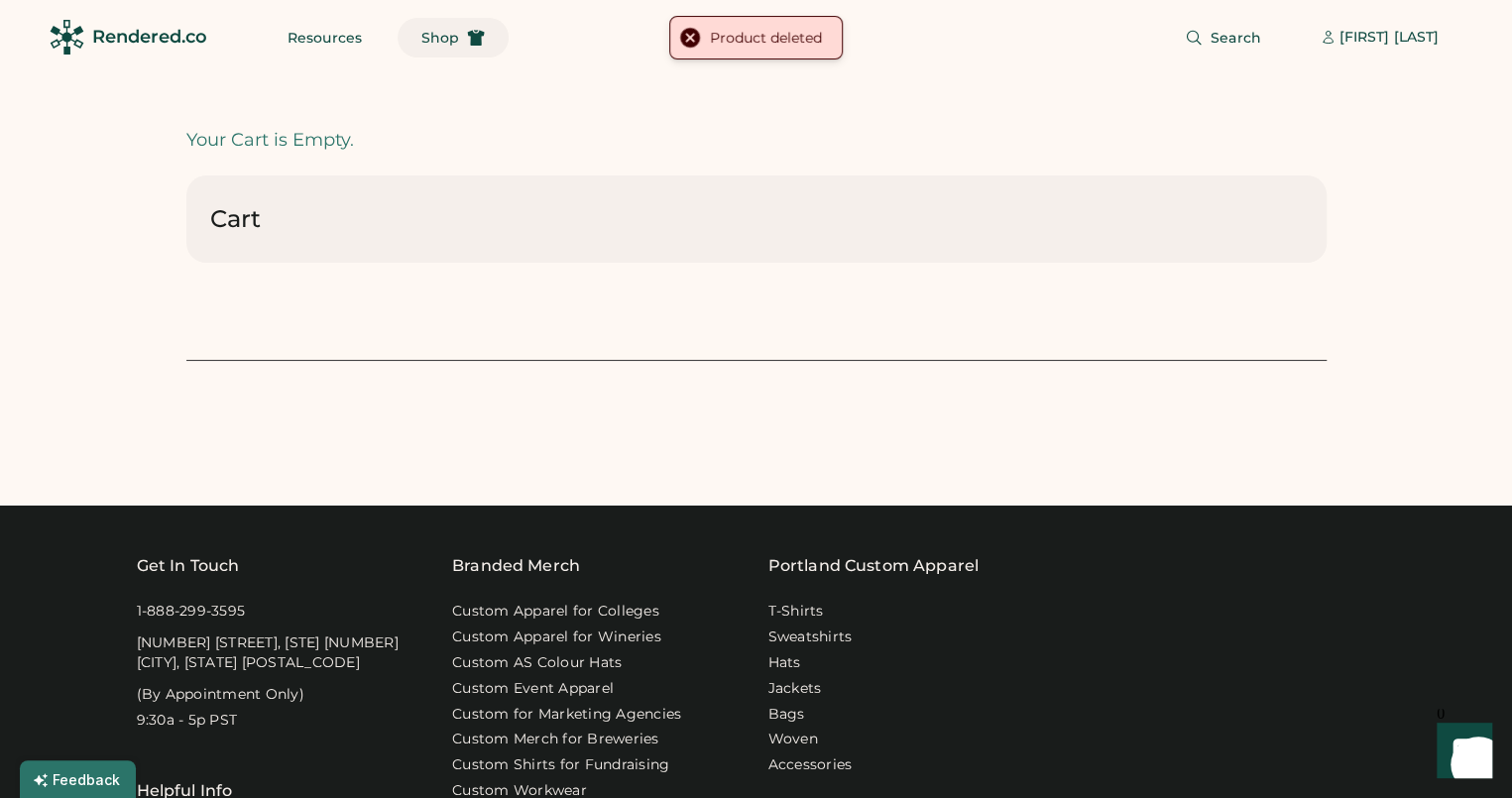 click 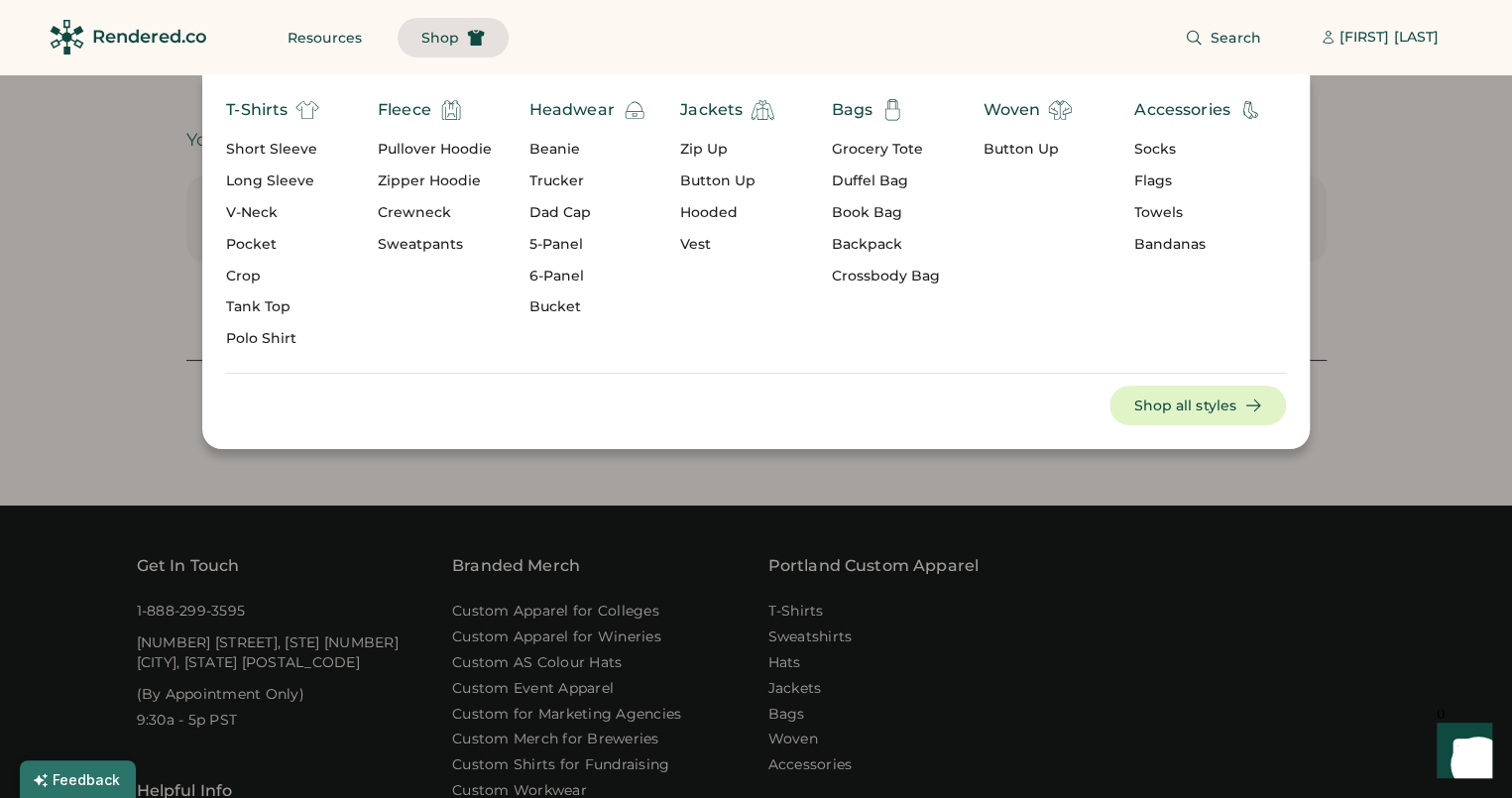 click on "5-Panel" at bounding box center [588, 245] 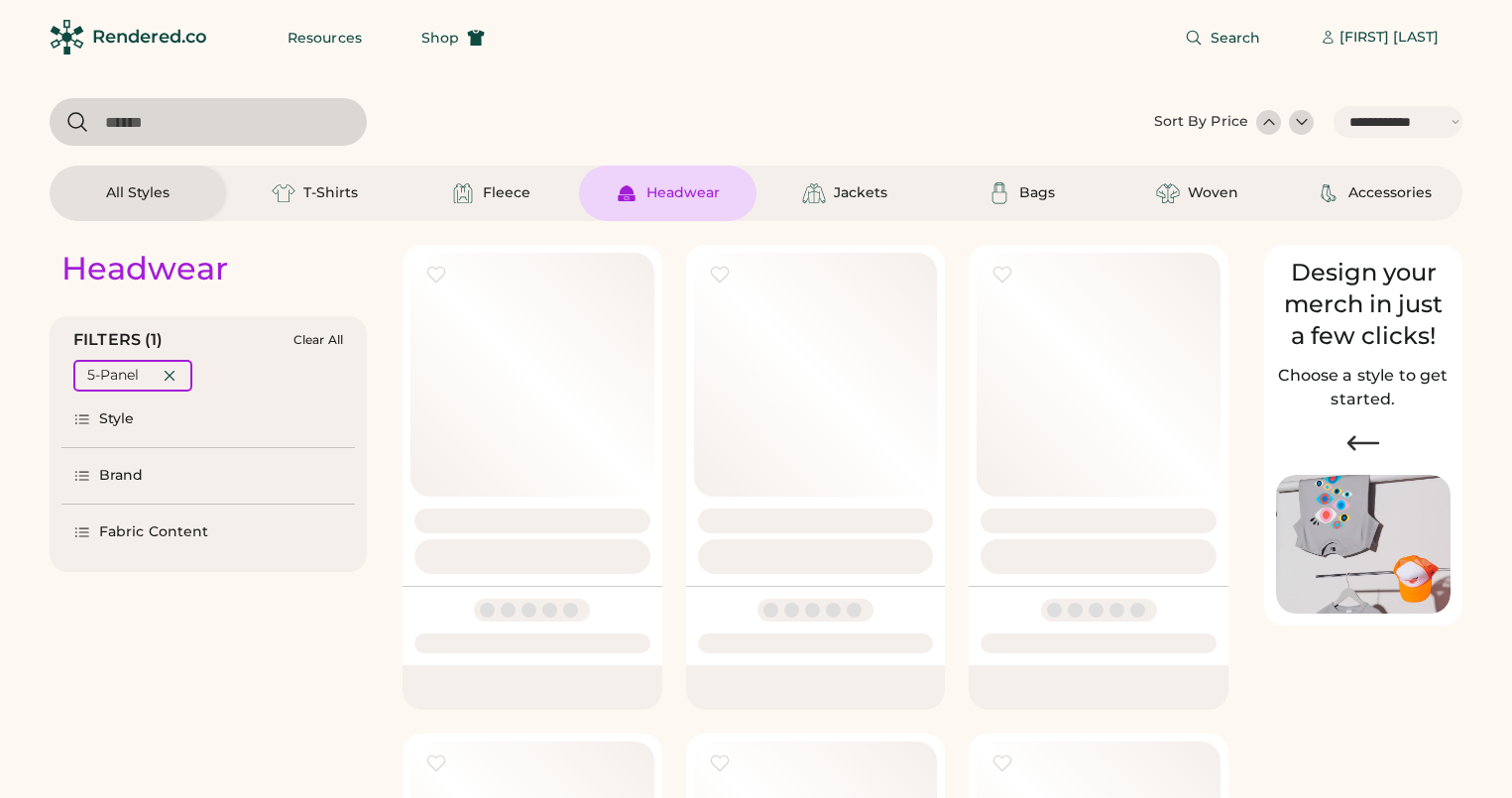 select on "*****" 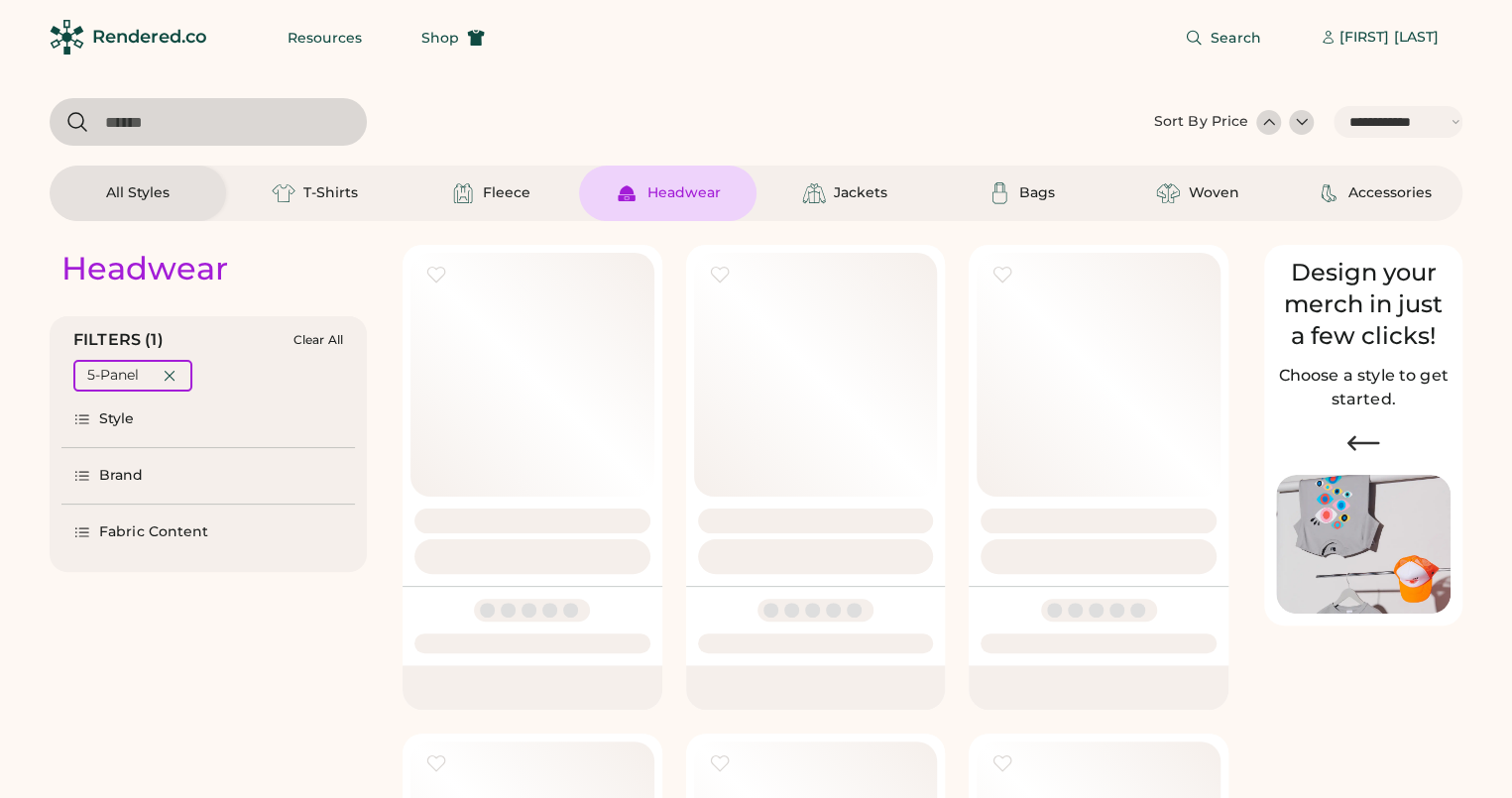 scroll, scrollTop: 0, scrollLeft: 0, axis: both 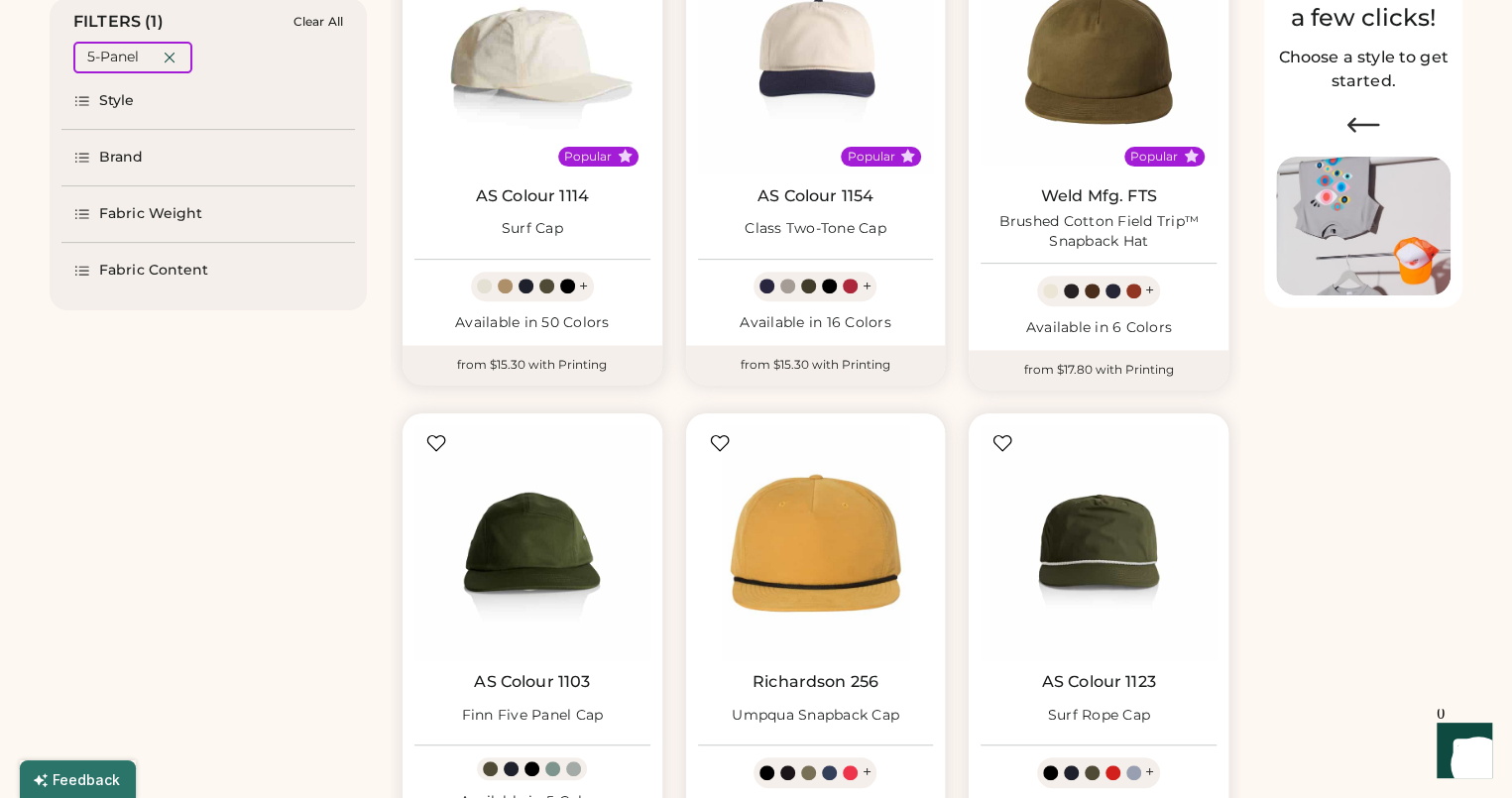 select on "*****" 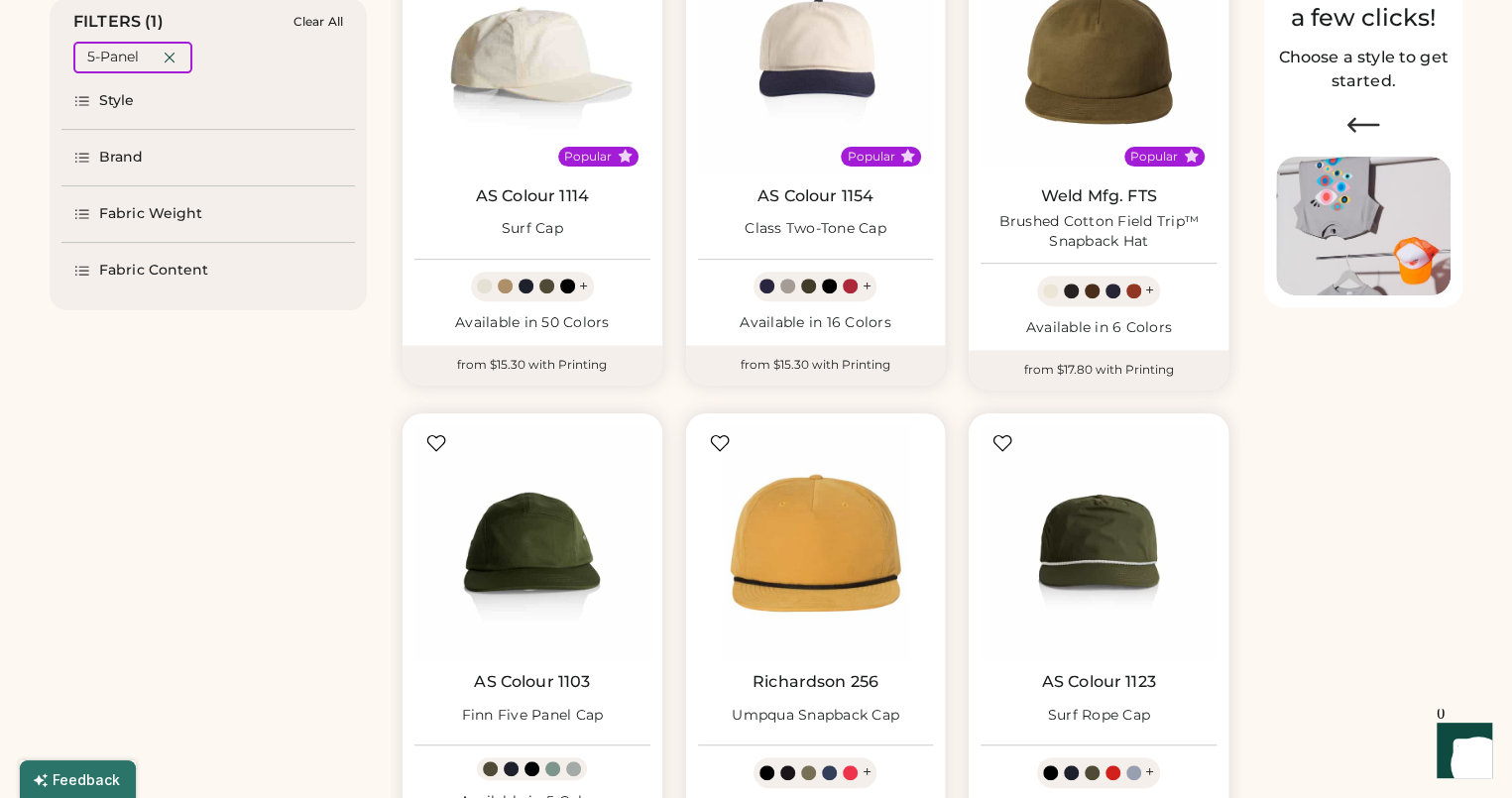 scroll, scrollTop: 0, scrollLeft: 0, axis: both 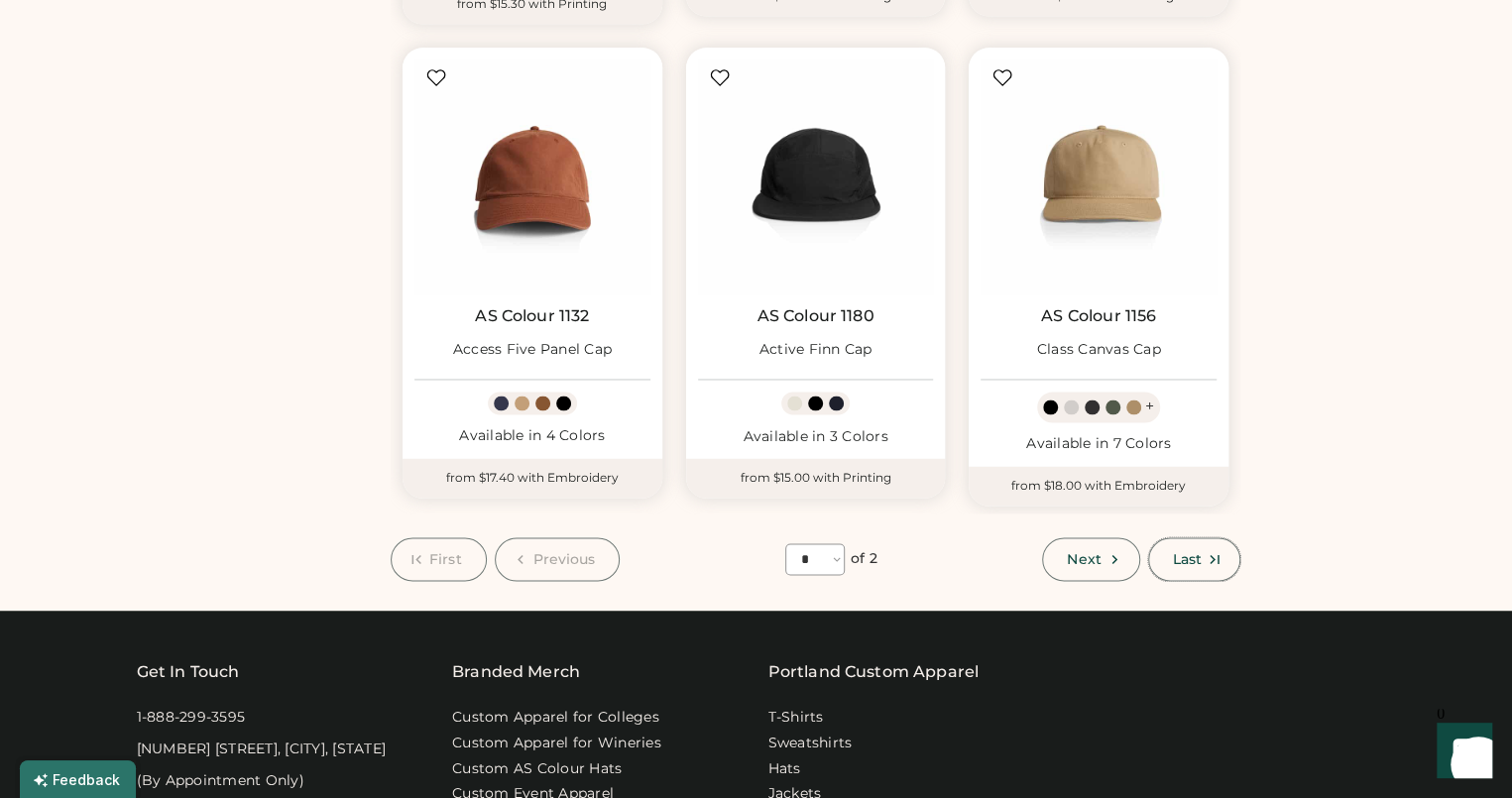 click on "Last" at bounding box center (1194, 559) 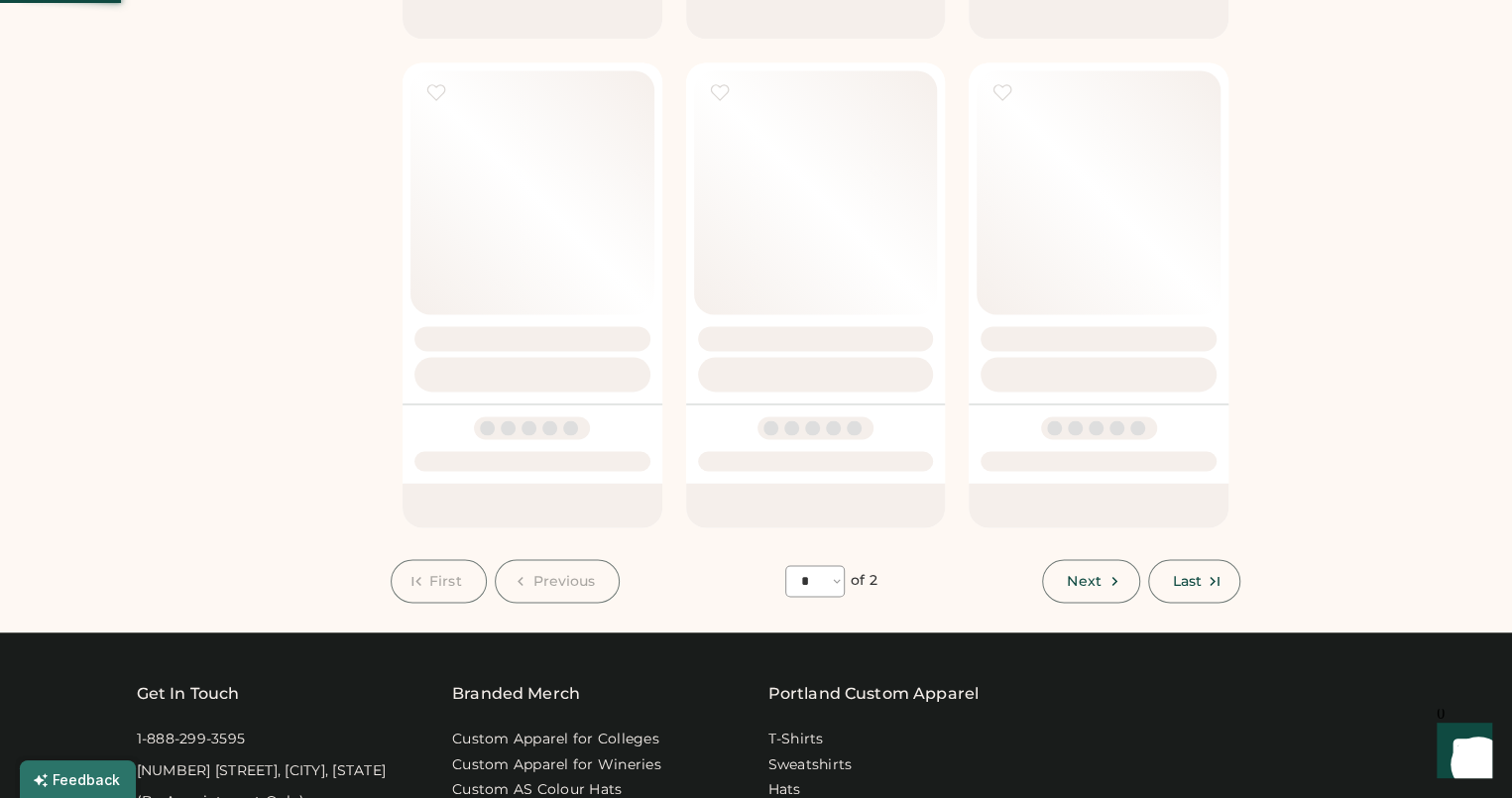 select on "*" 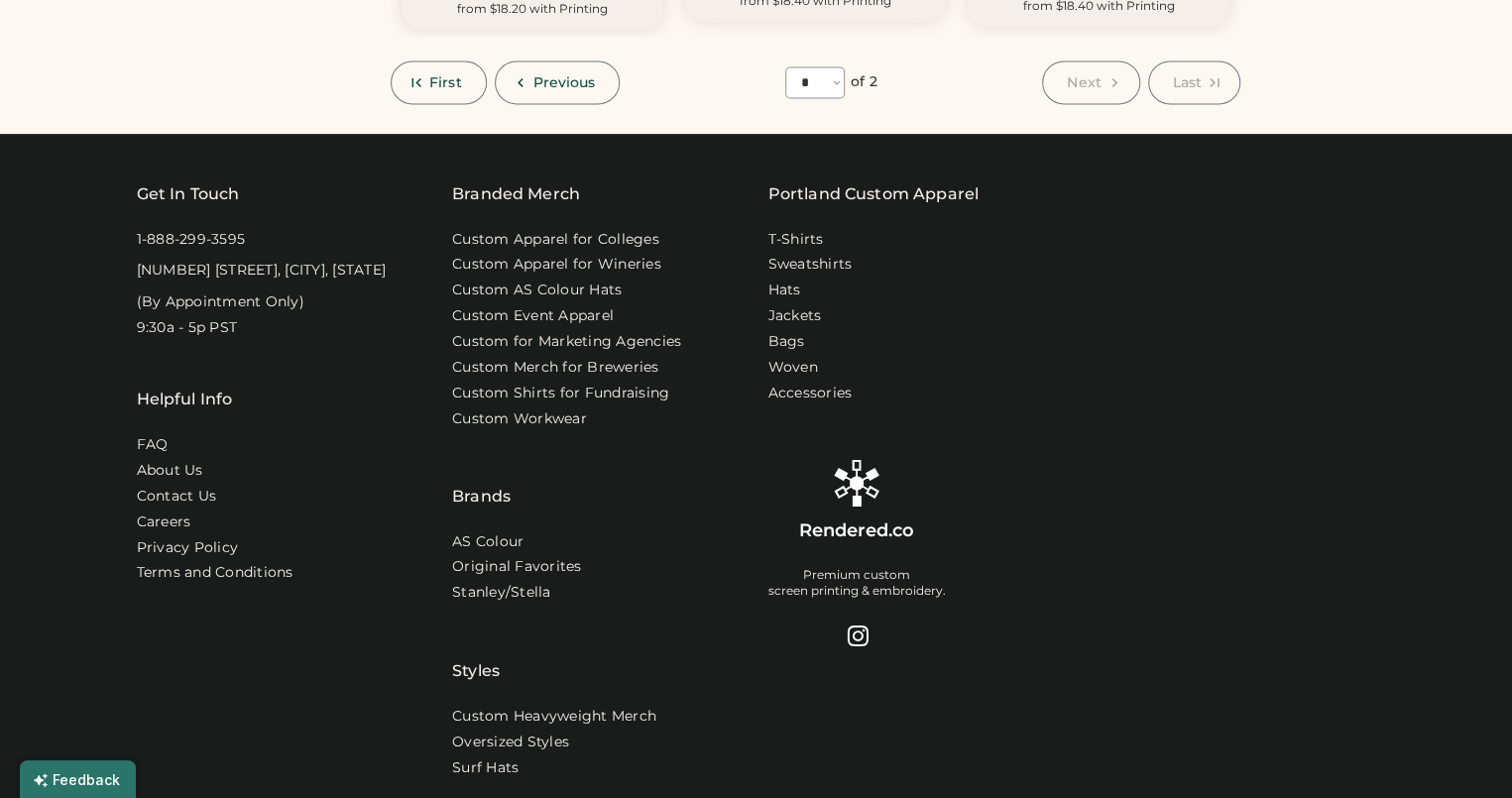 scroll, scrollTop: 0, scrollLeft: 0, axis: both 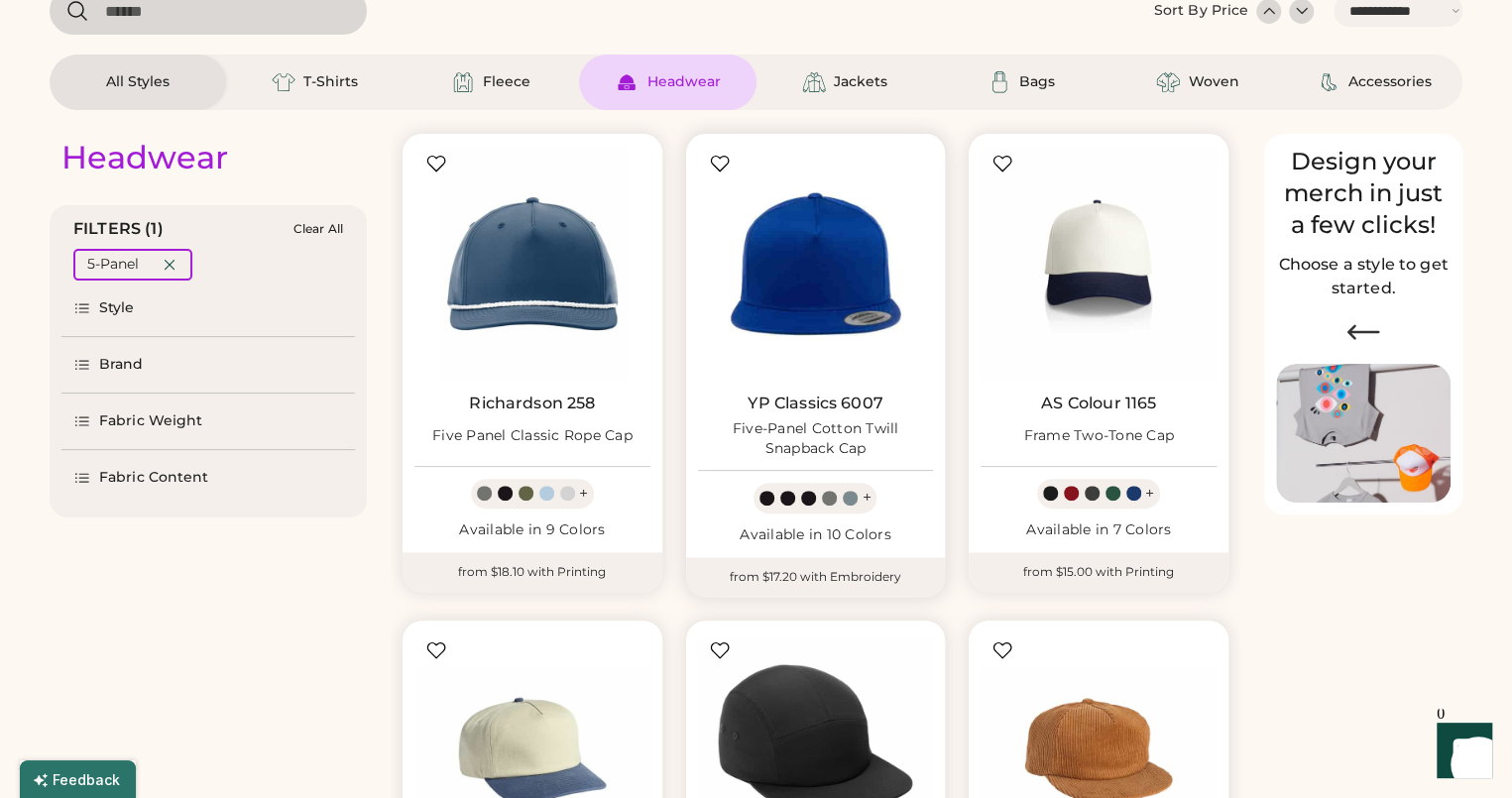 click at bounding box center (816, 264) 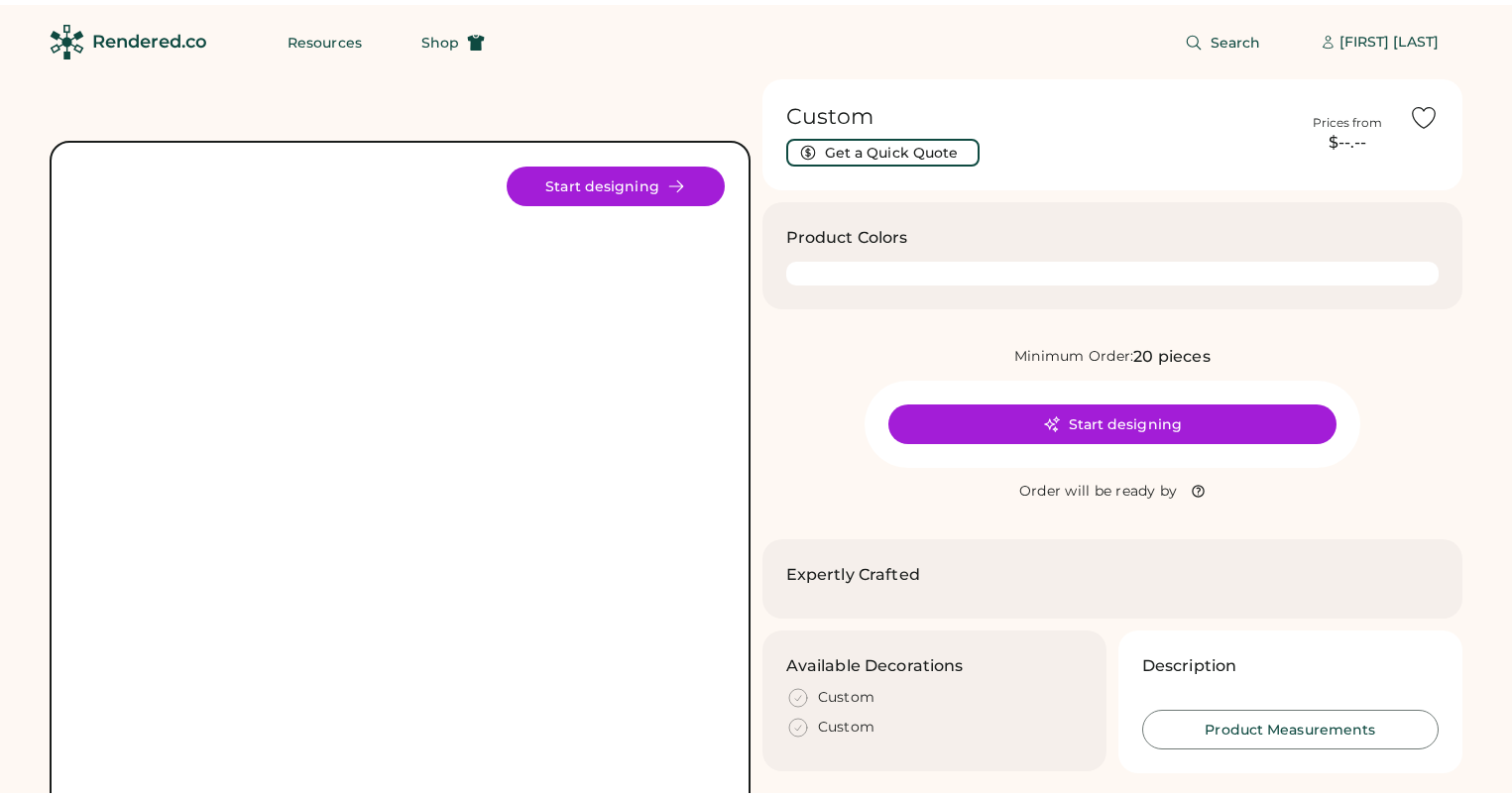 scroll, scrollTop: 0, scrollLeft: 0, axis: both 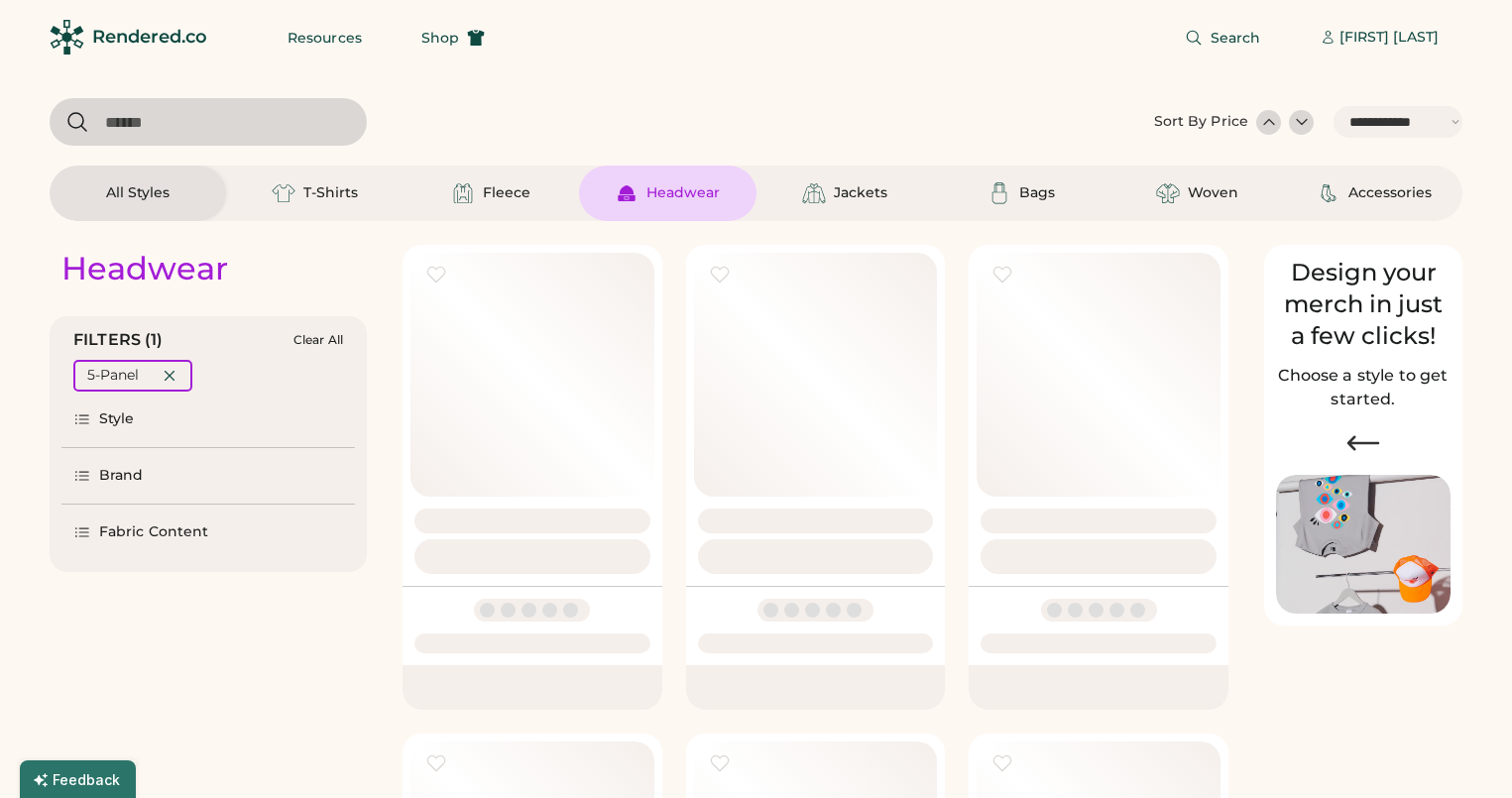 select on "*****" 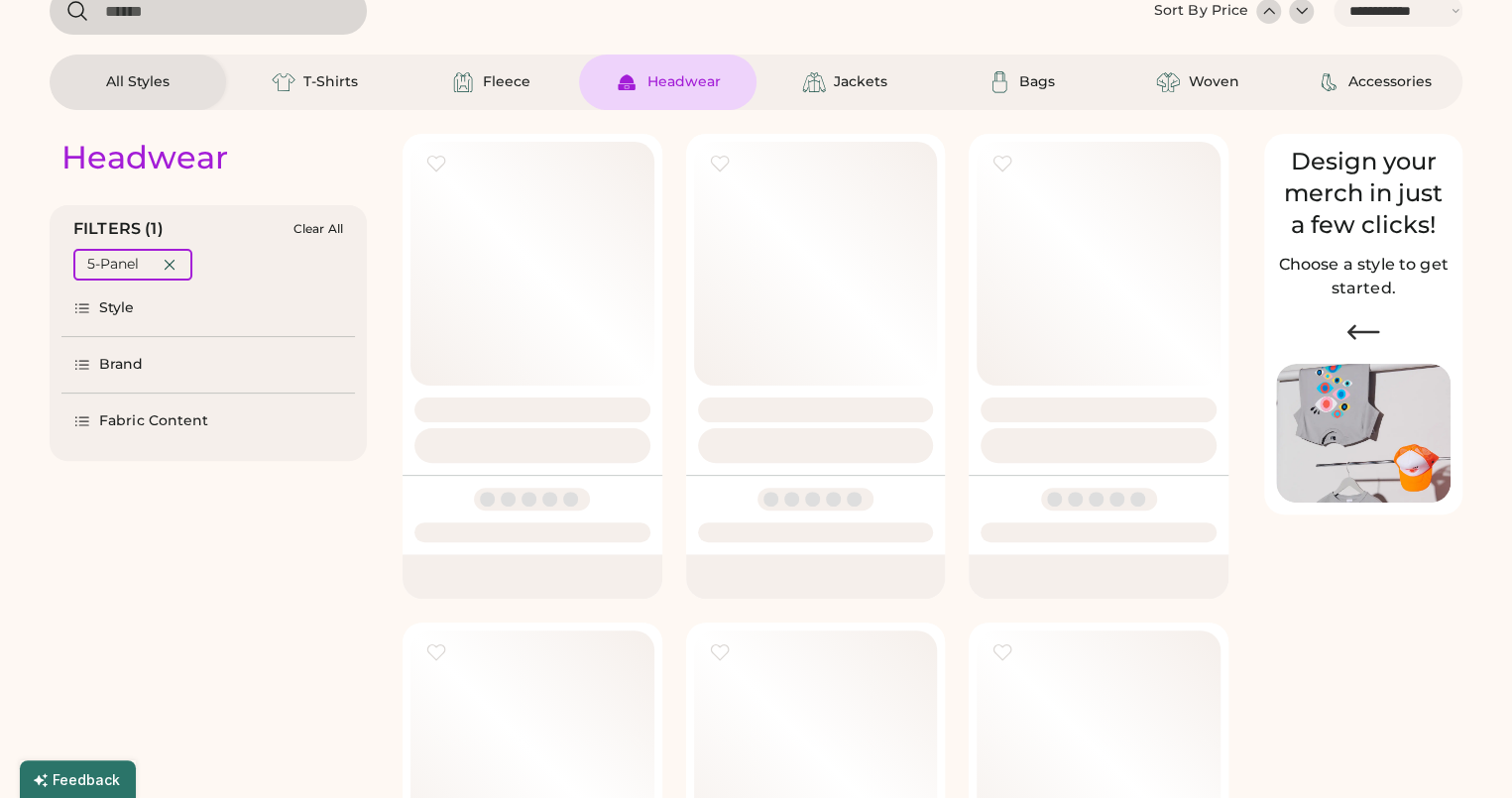 scroll, scrollTop: 0, scrollLeft: 0, axis: both 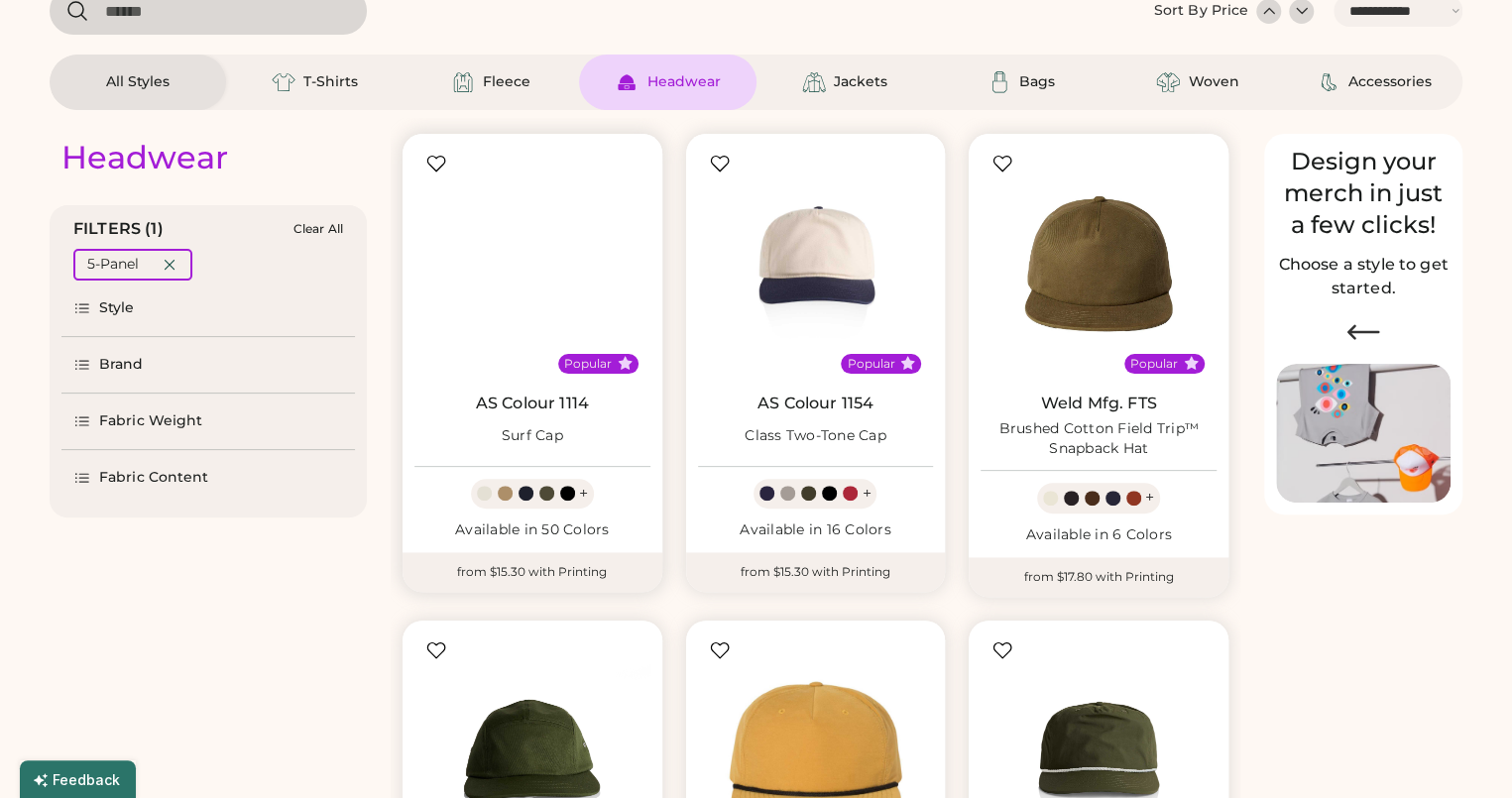 select on "*" 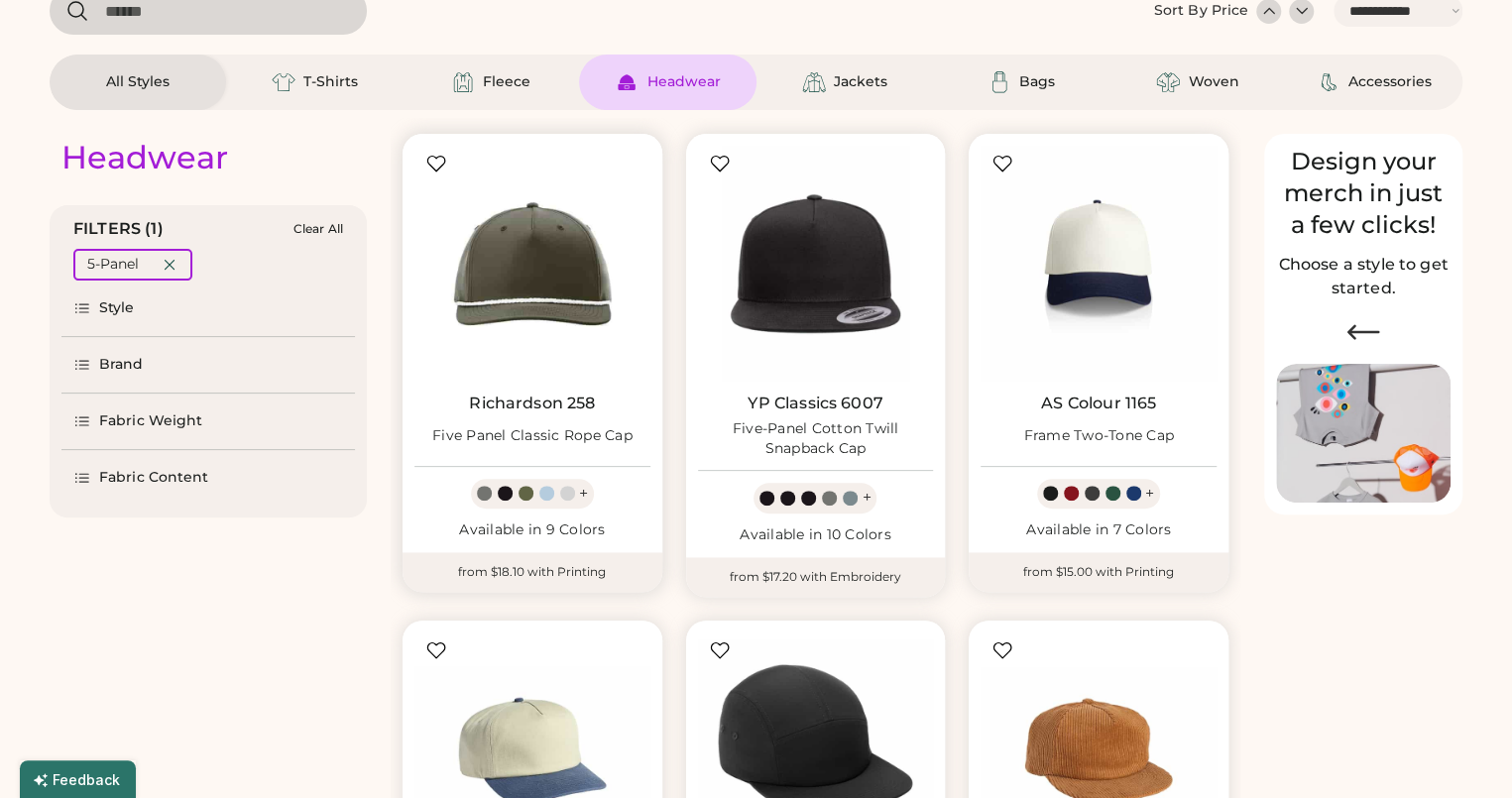 scroll, scrollTop: 0, scrollLeft: 0, axis: both 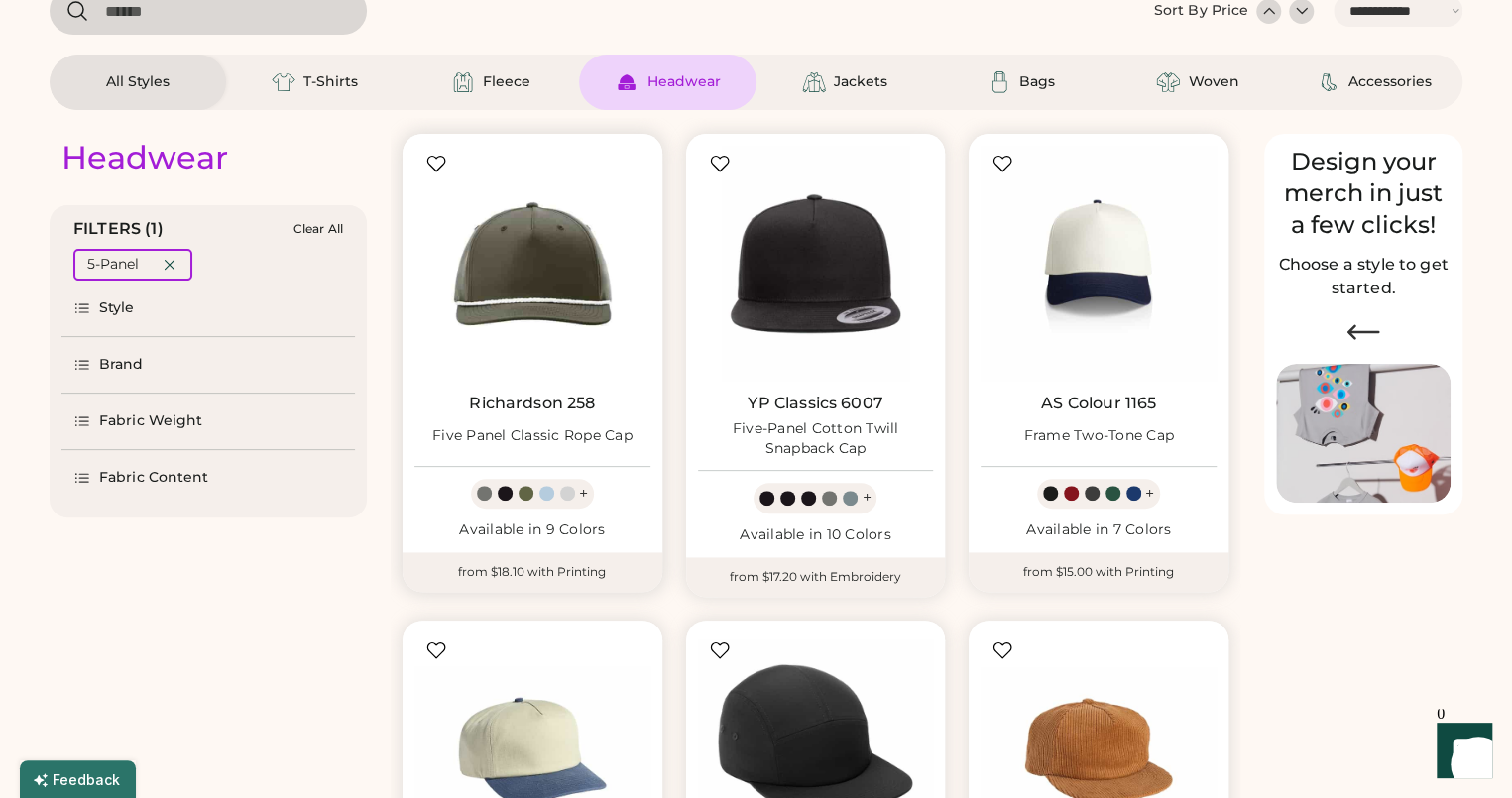 click at bounding box center [532, 264] 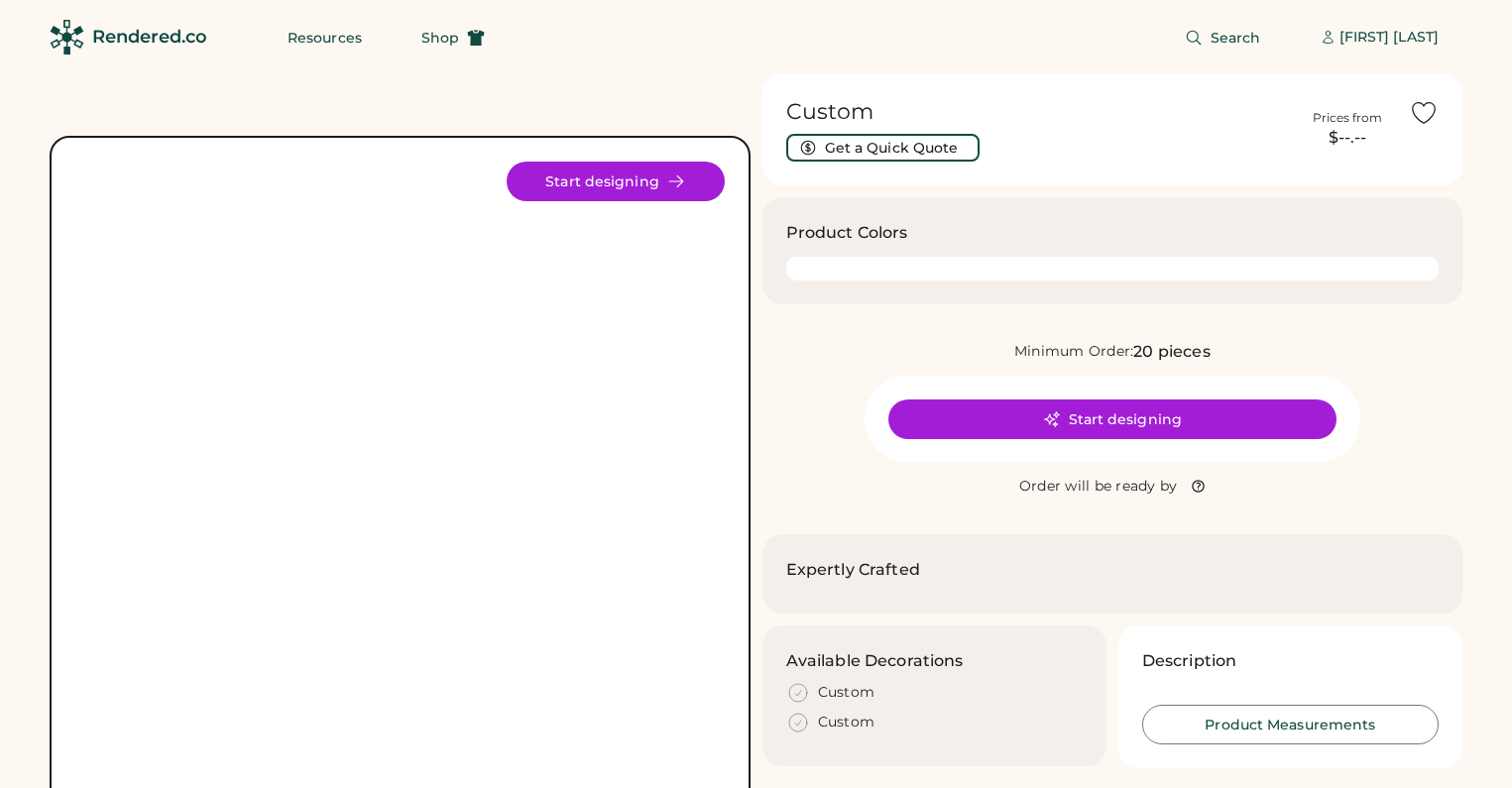 scroll, scrollTop: 0, scrollLeft: 0, axis: both 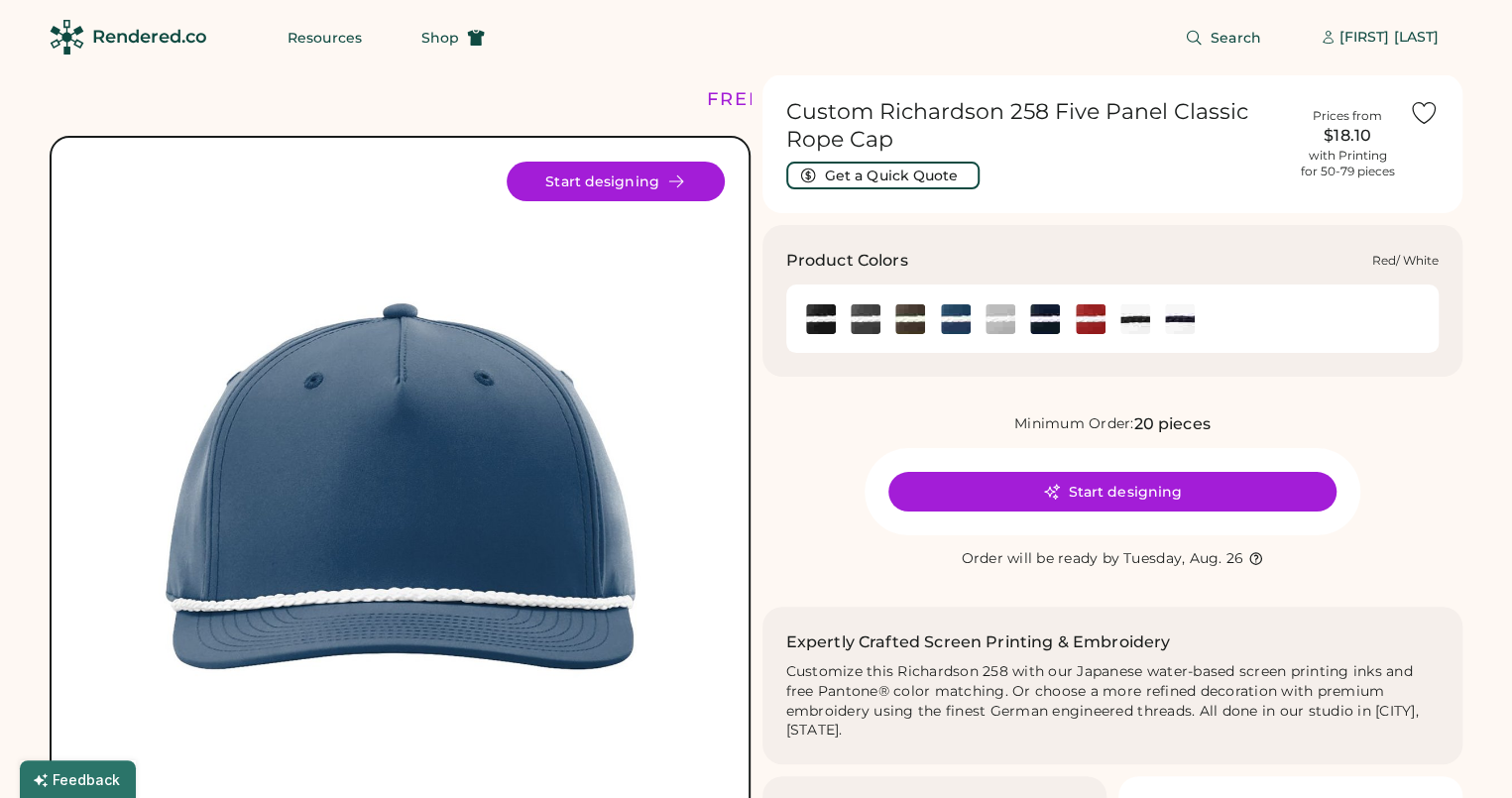 click 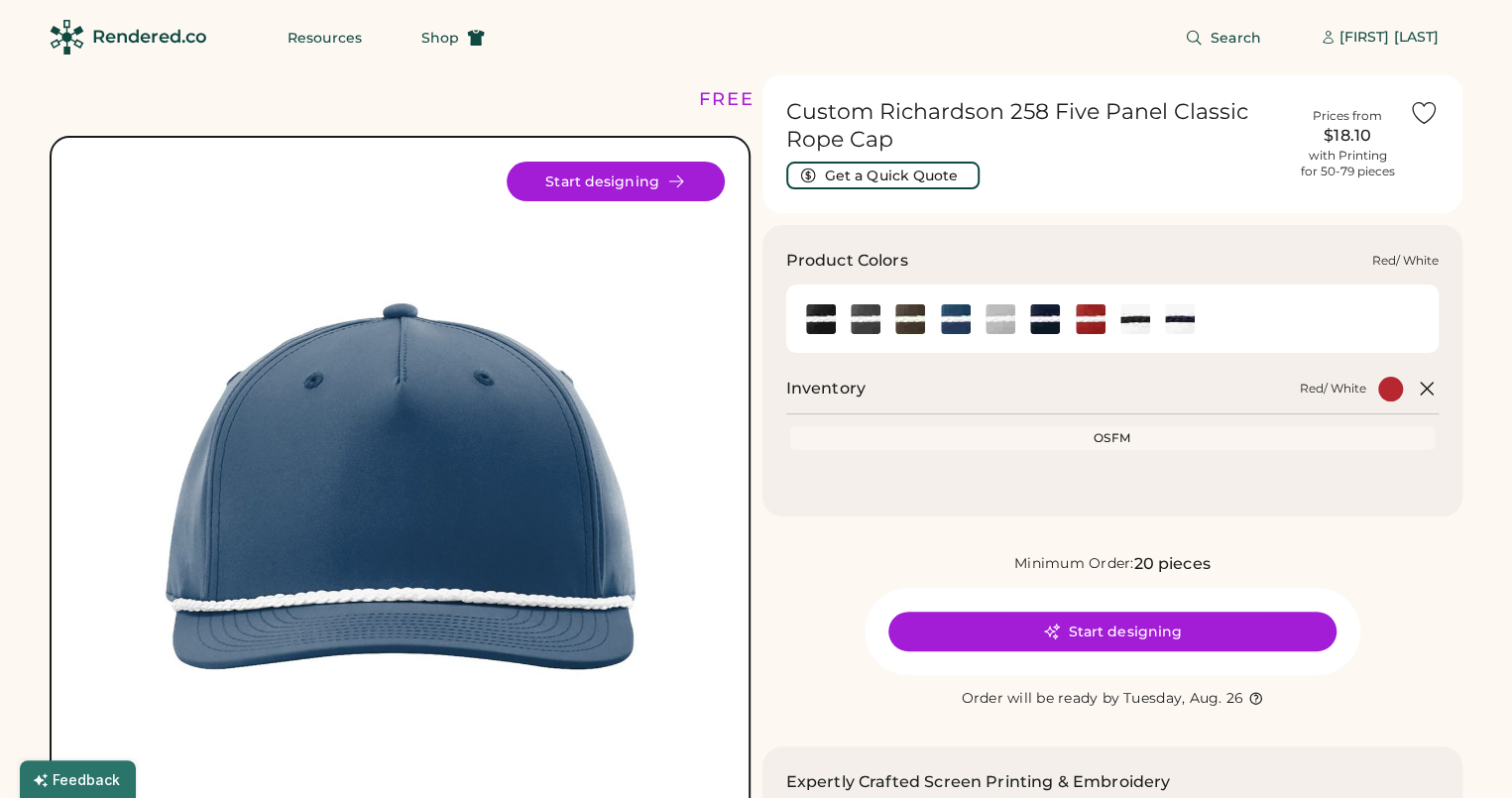 scroll, scrollTop: 0, scrollLeft: 0, axis: both 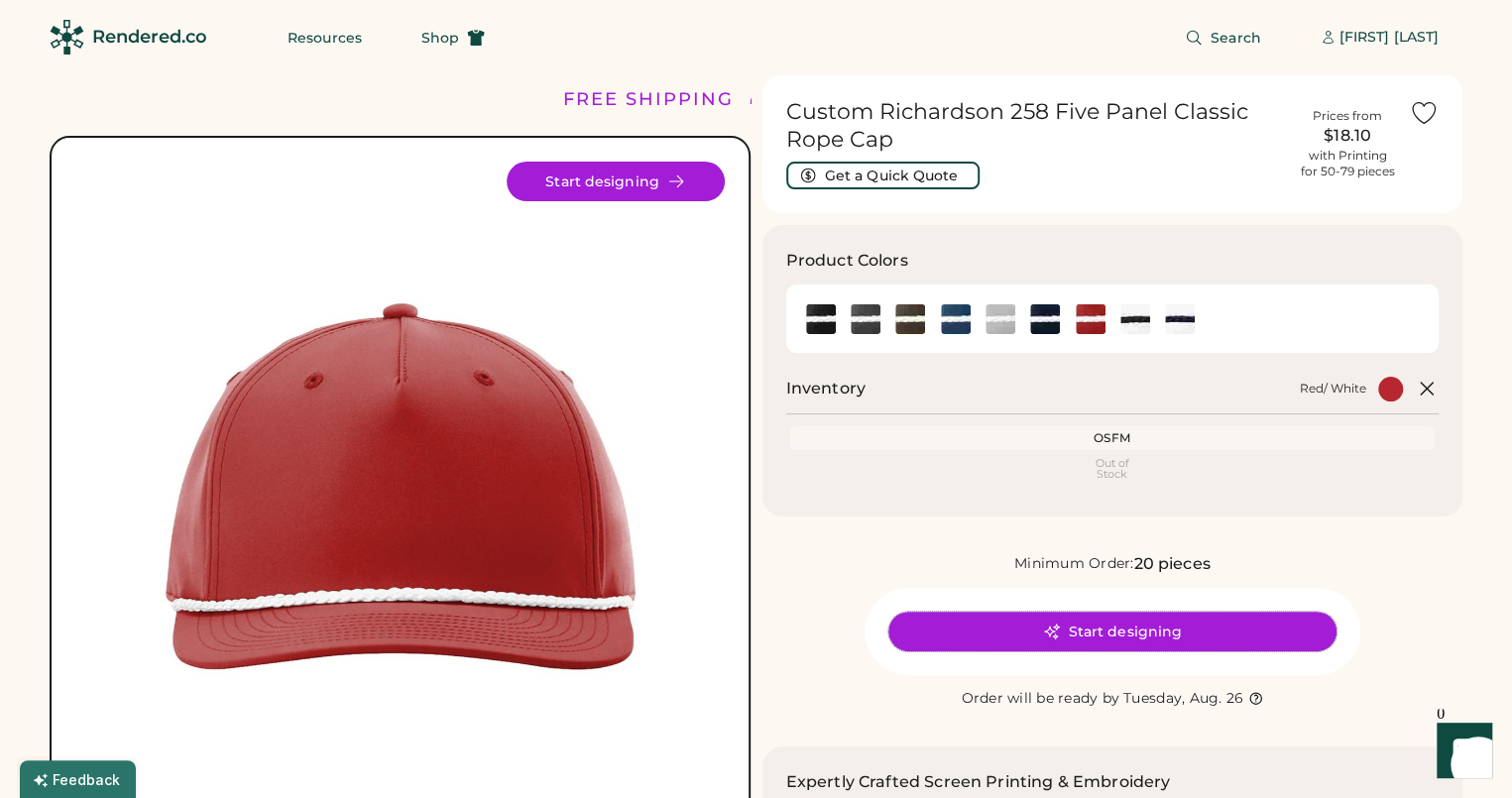 click on "Start designing" at bounding box center (1112, 631) 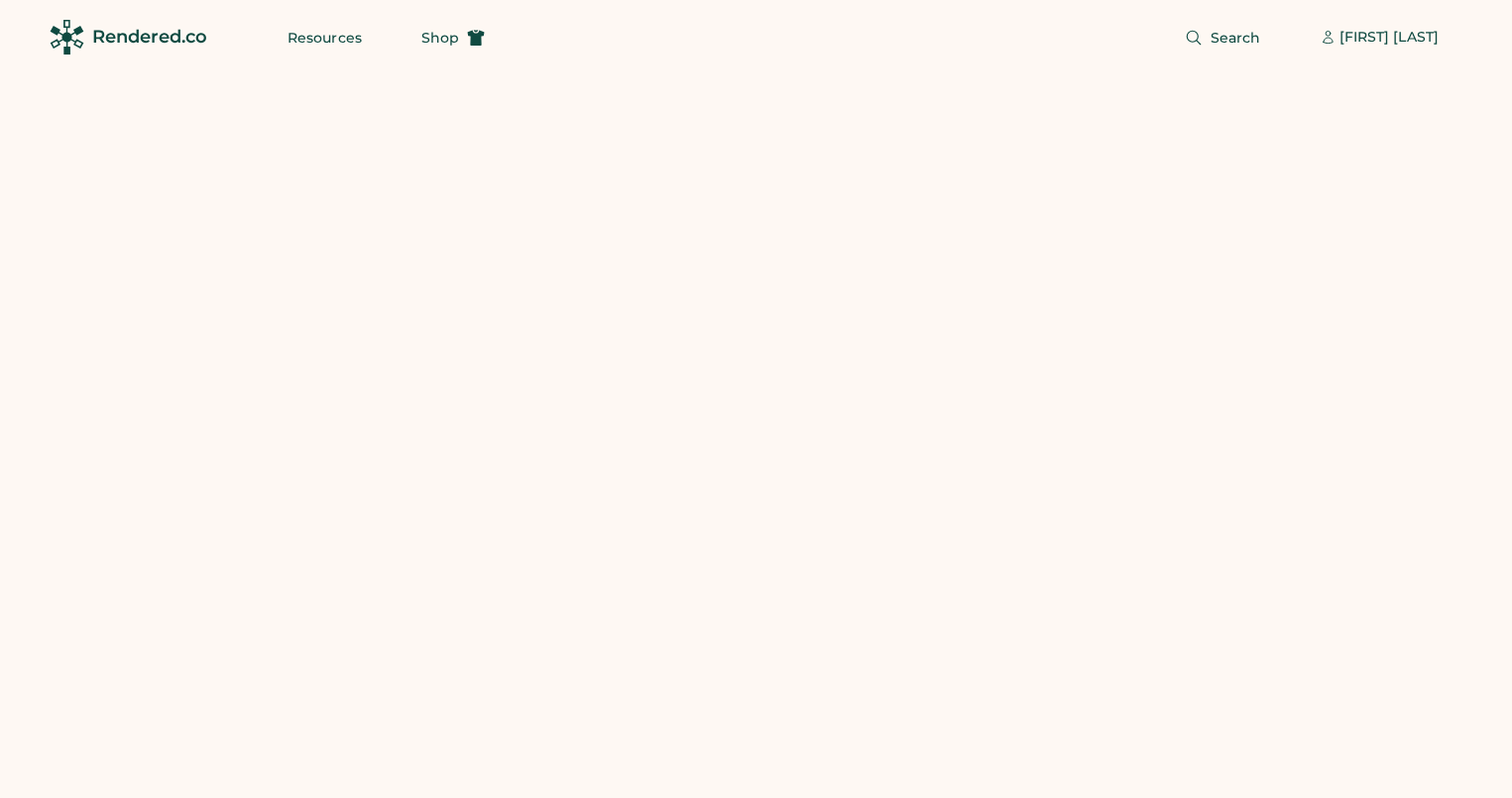 scroll, scrollTop: 0, scrollLeft: 0, axis: both 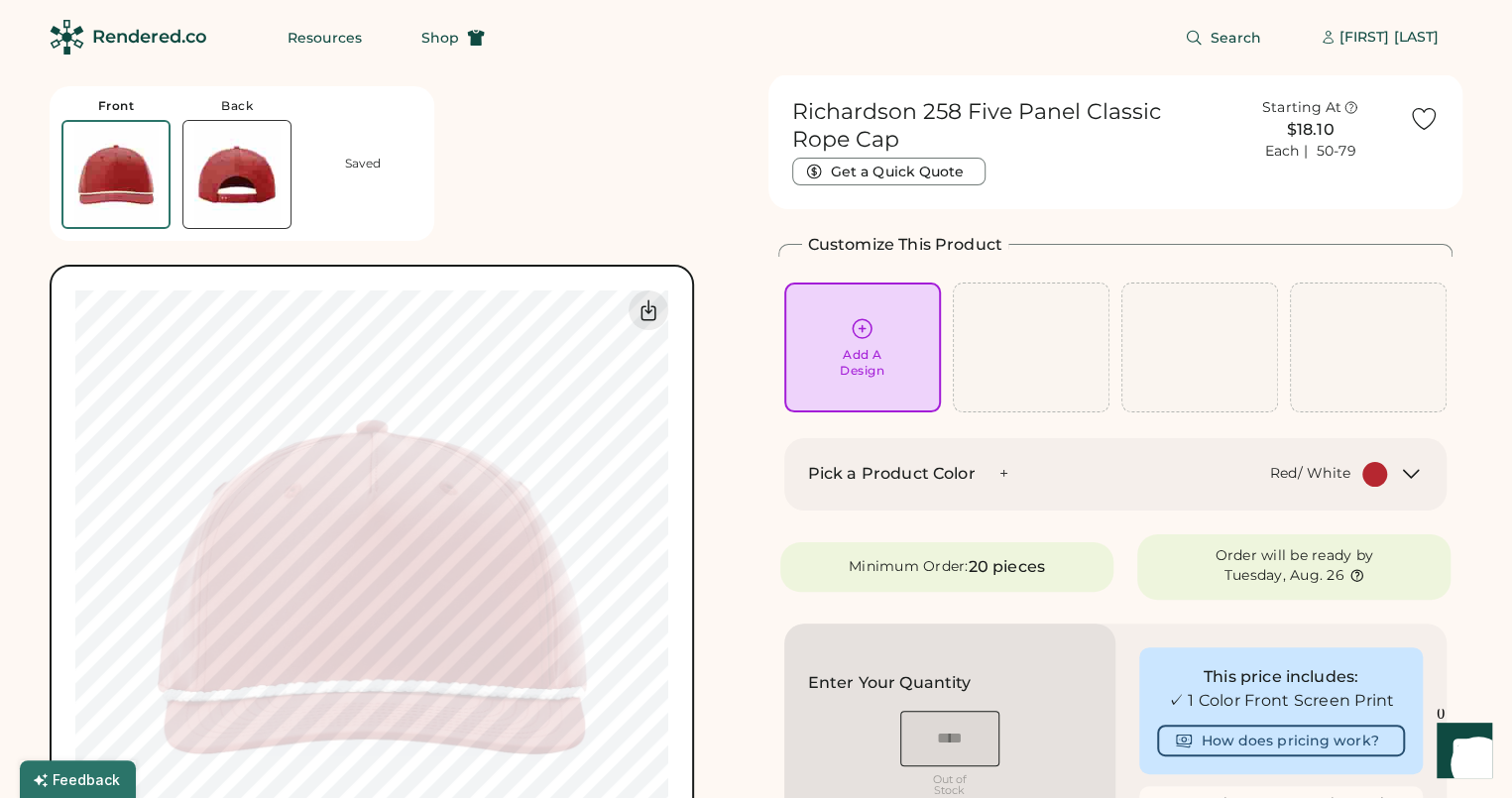click on "Add A
Design" at bounding box center (862, 363) 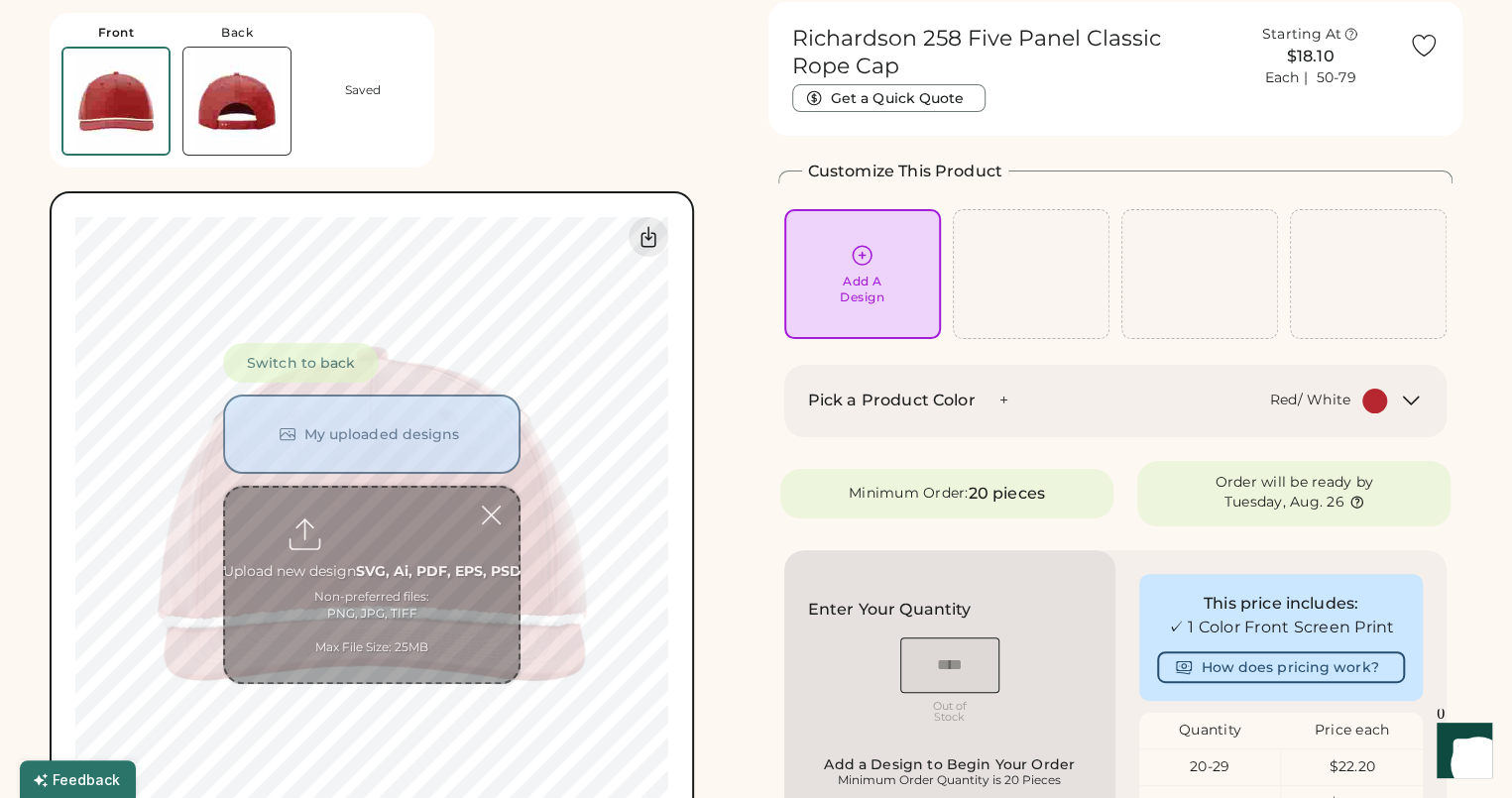 scroll, scrollTop: 74, scrollLeft: 0, axis: vertical 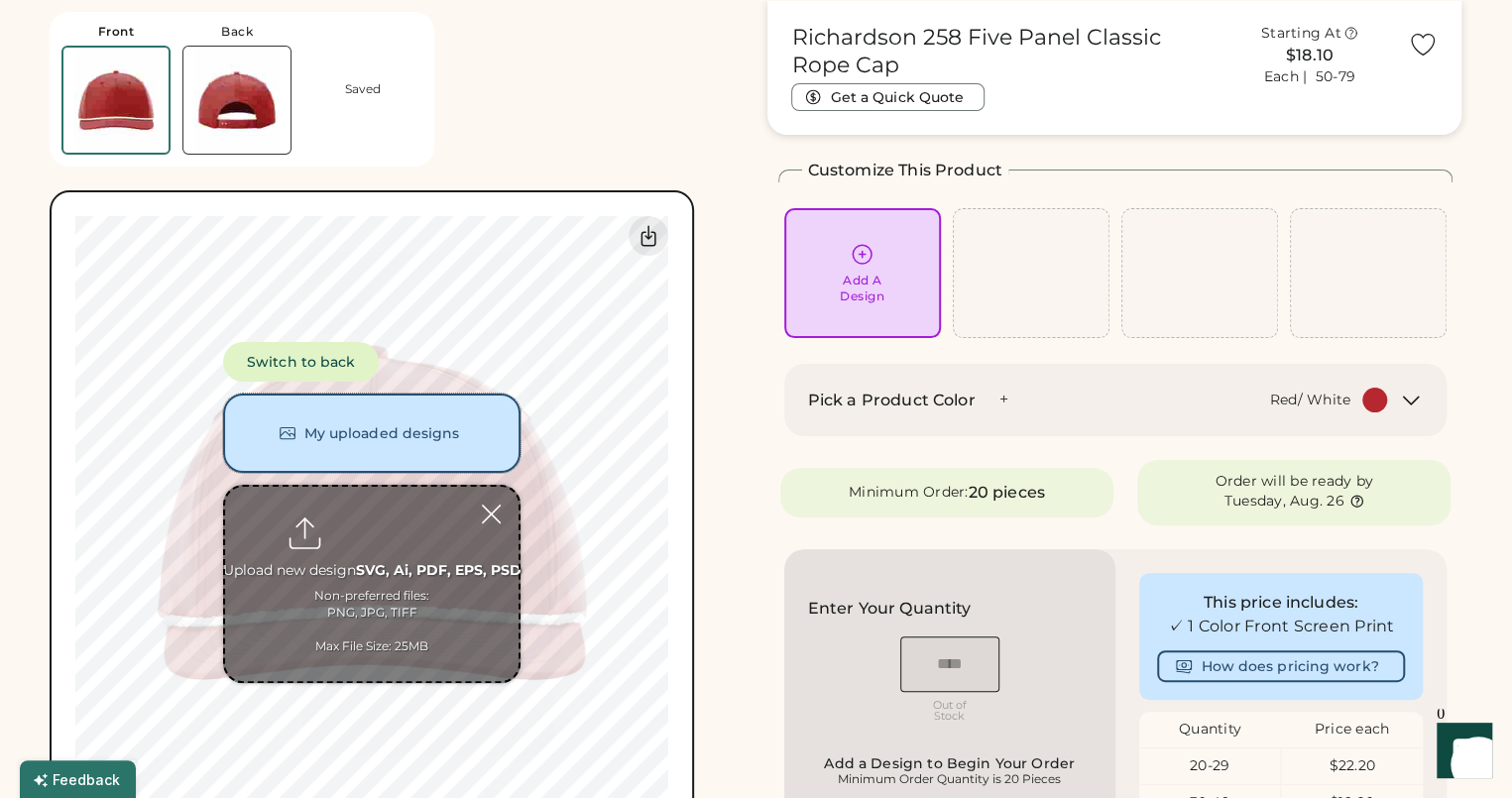 click on "My uploaded designs" at bounding box center (372, 433) 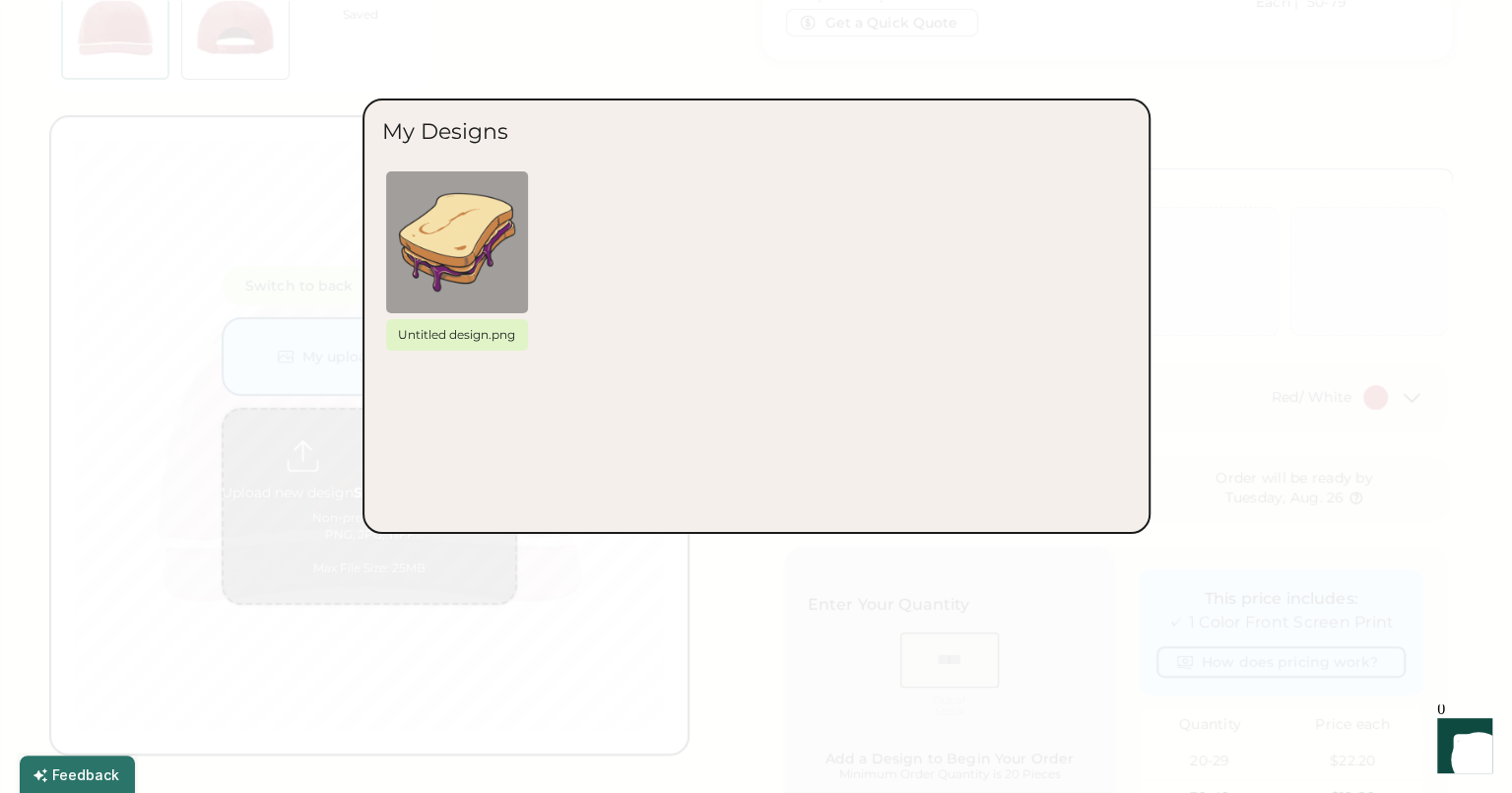 click at bounding box center (756, 396) 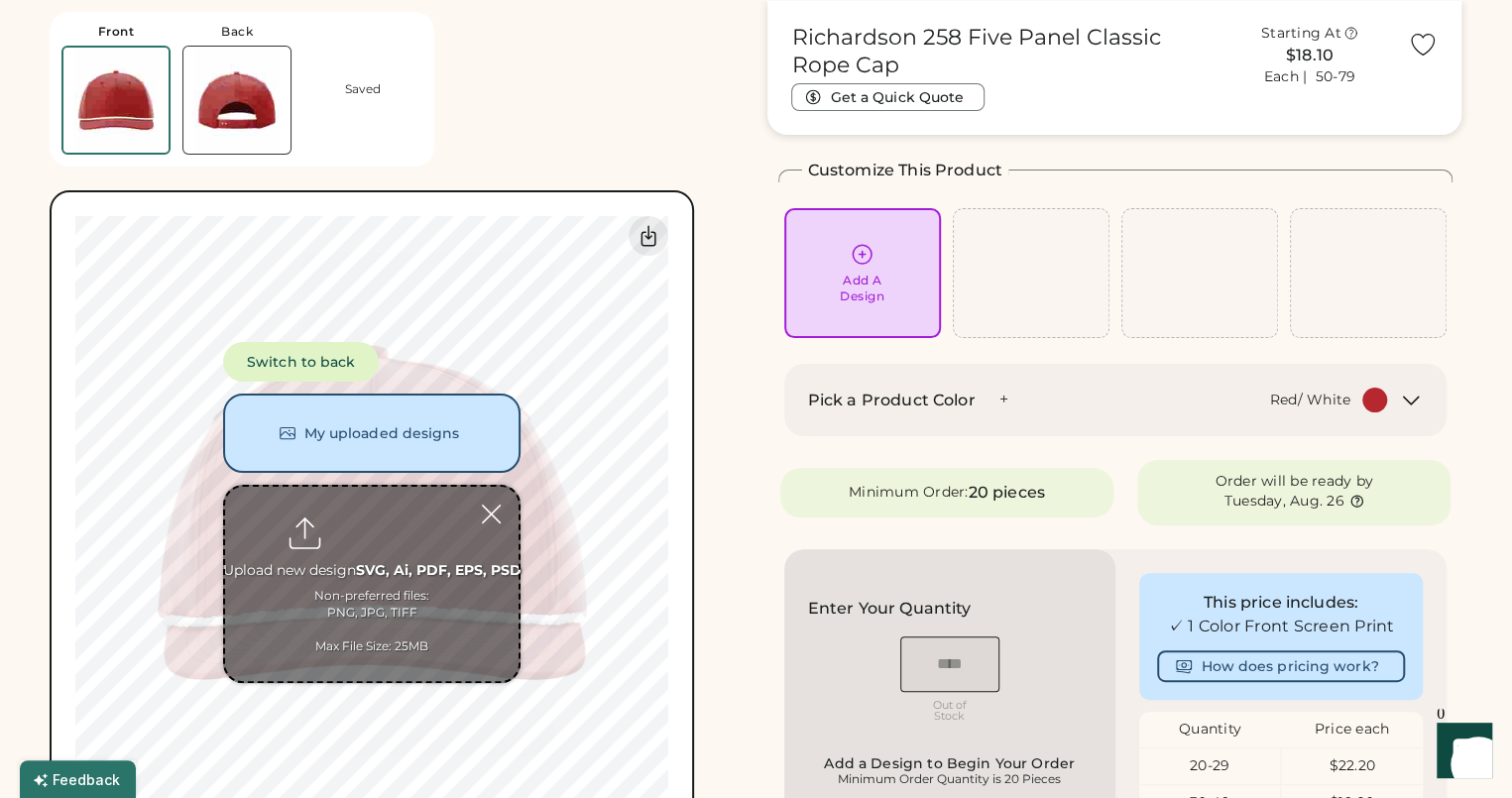 click at bounding box center [372, 584] 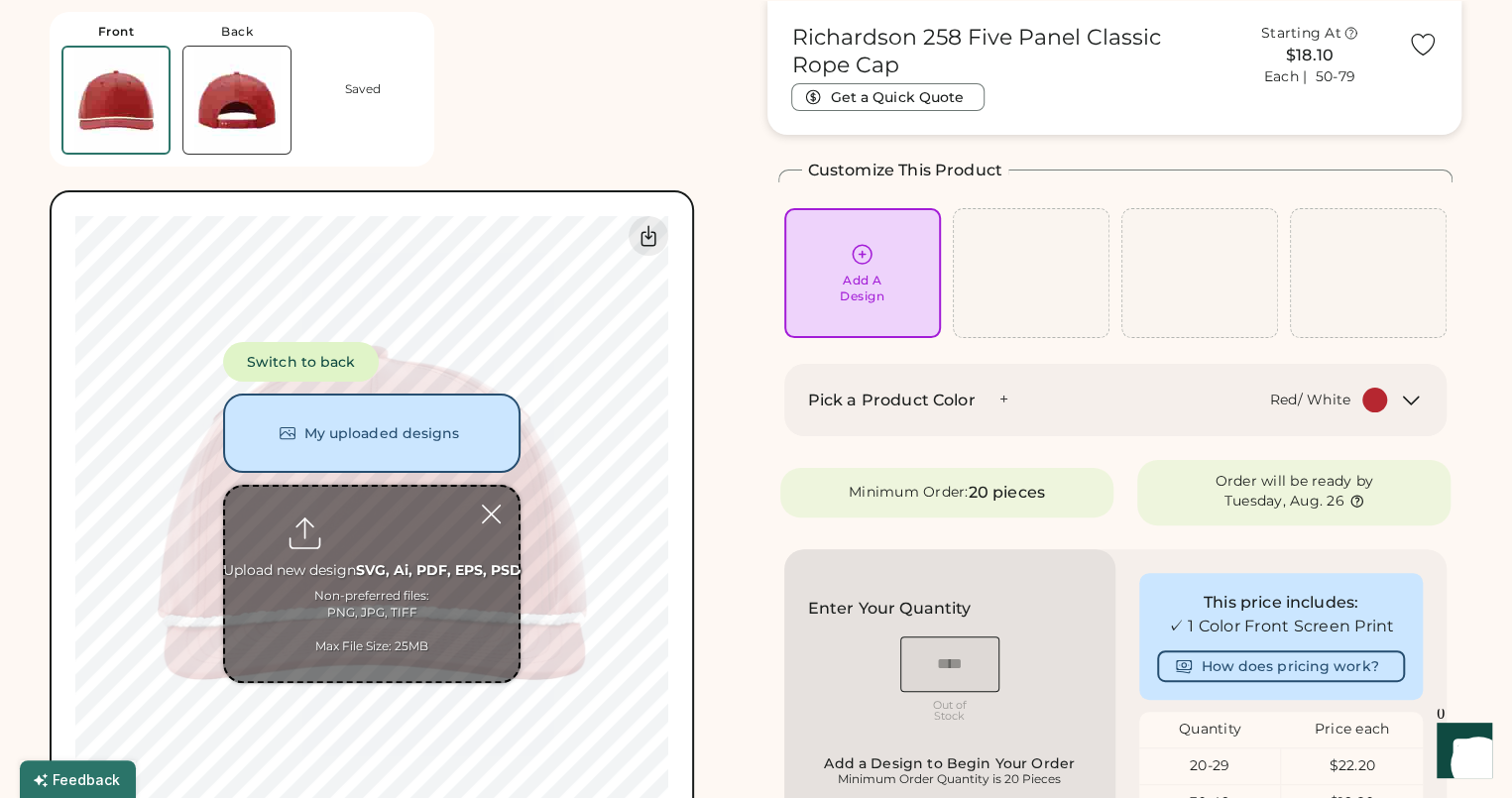 type on "**********" 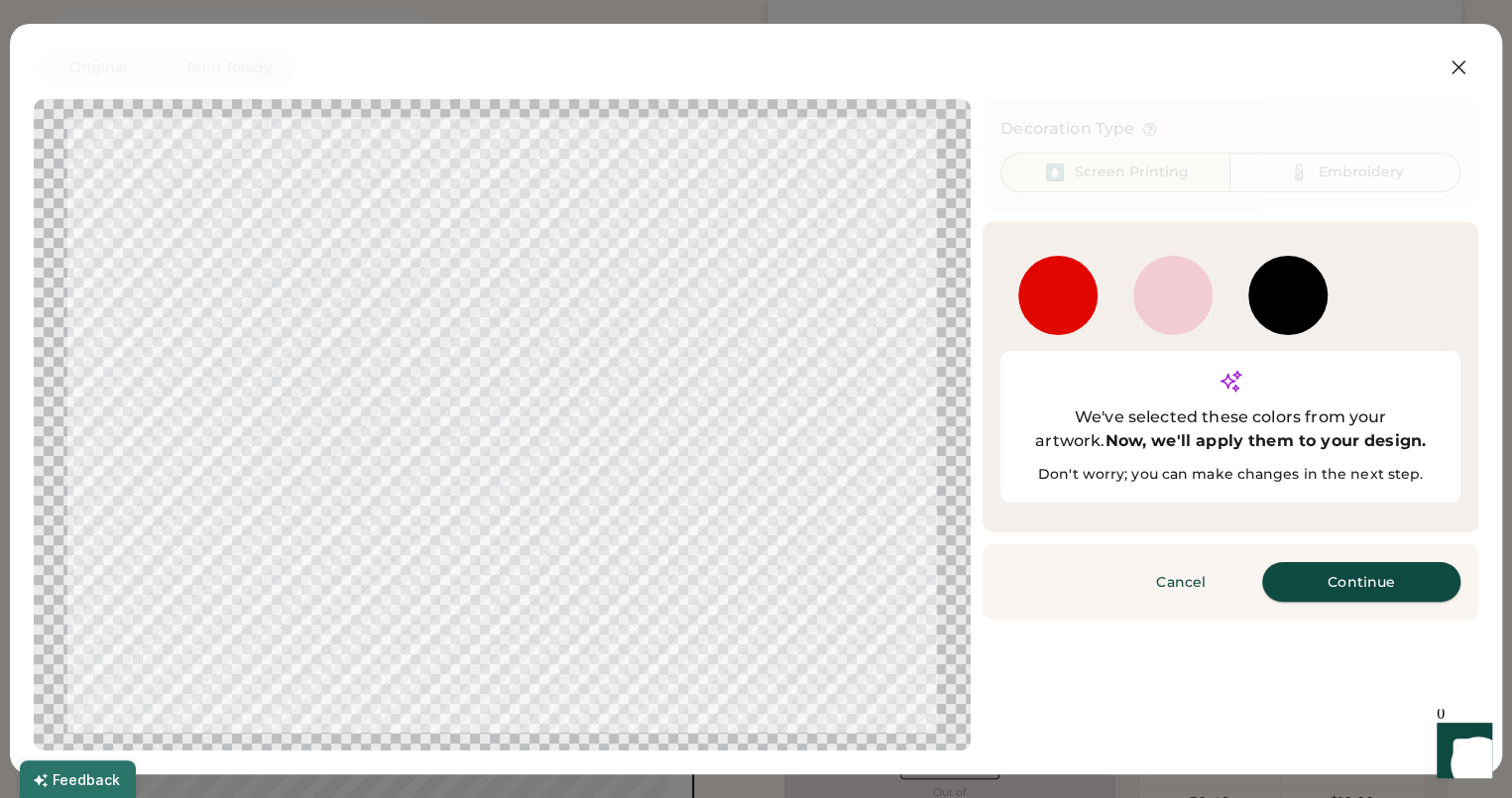 click on "Continue" at bounding box center (1361, 582) 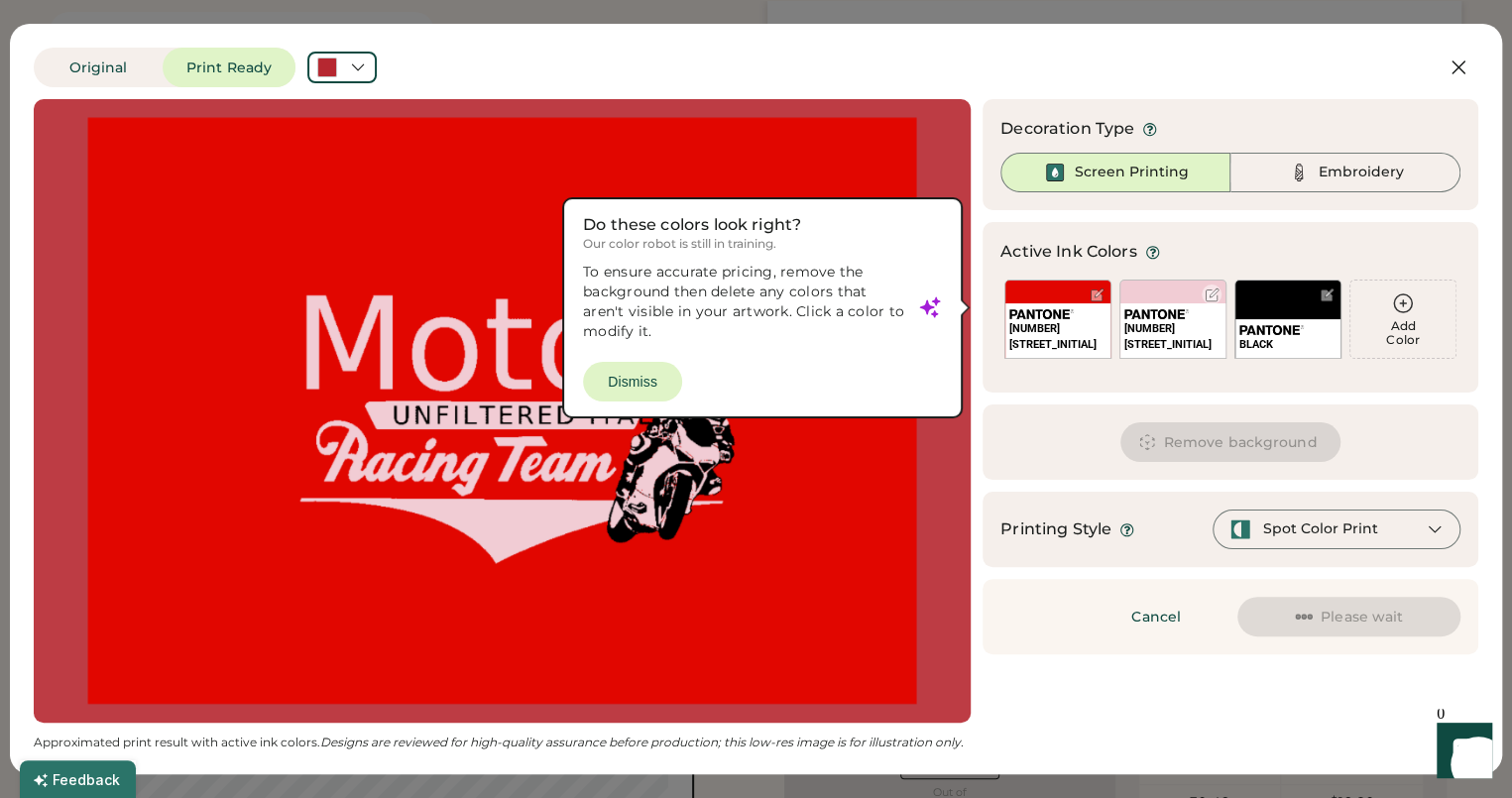 click at bounding box center (1212, 294) 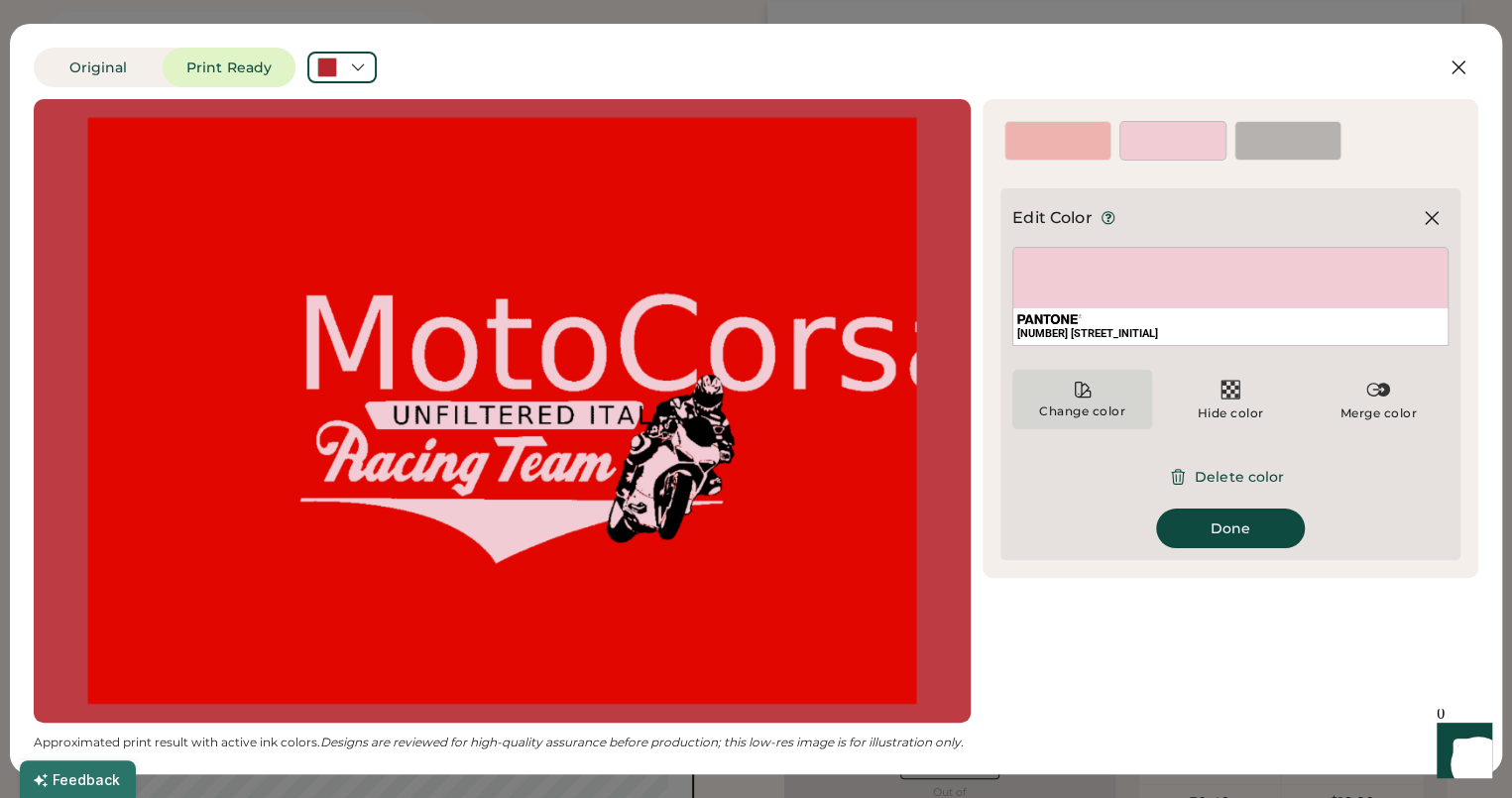 click on "Change color" at bounding box center (1082, 399) 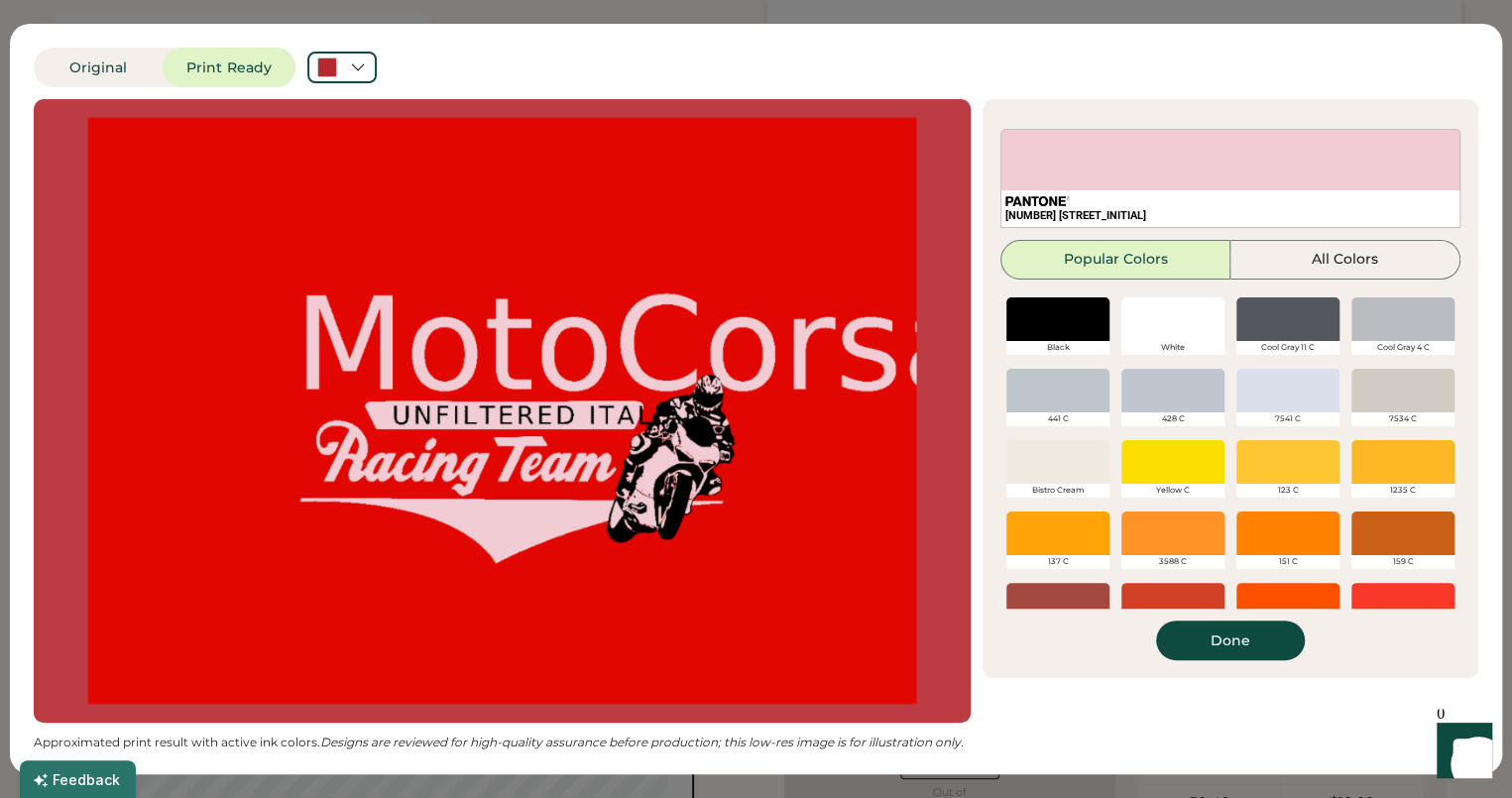 click at bounding box center [1173, 319] 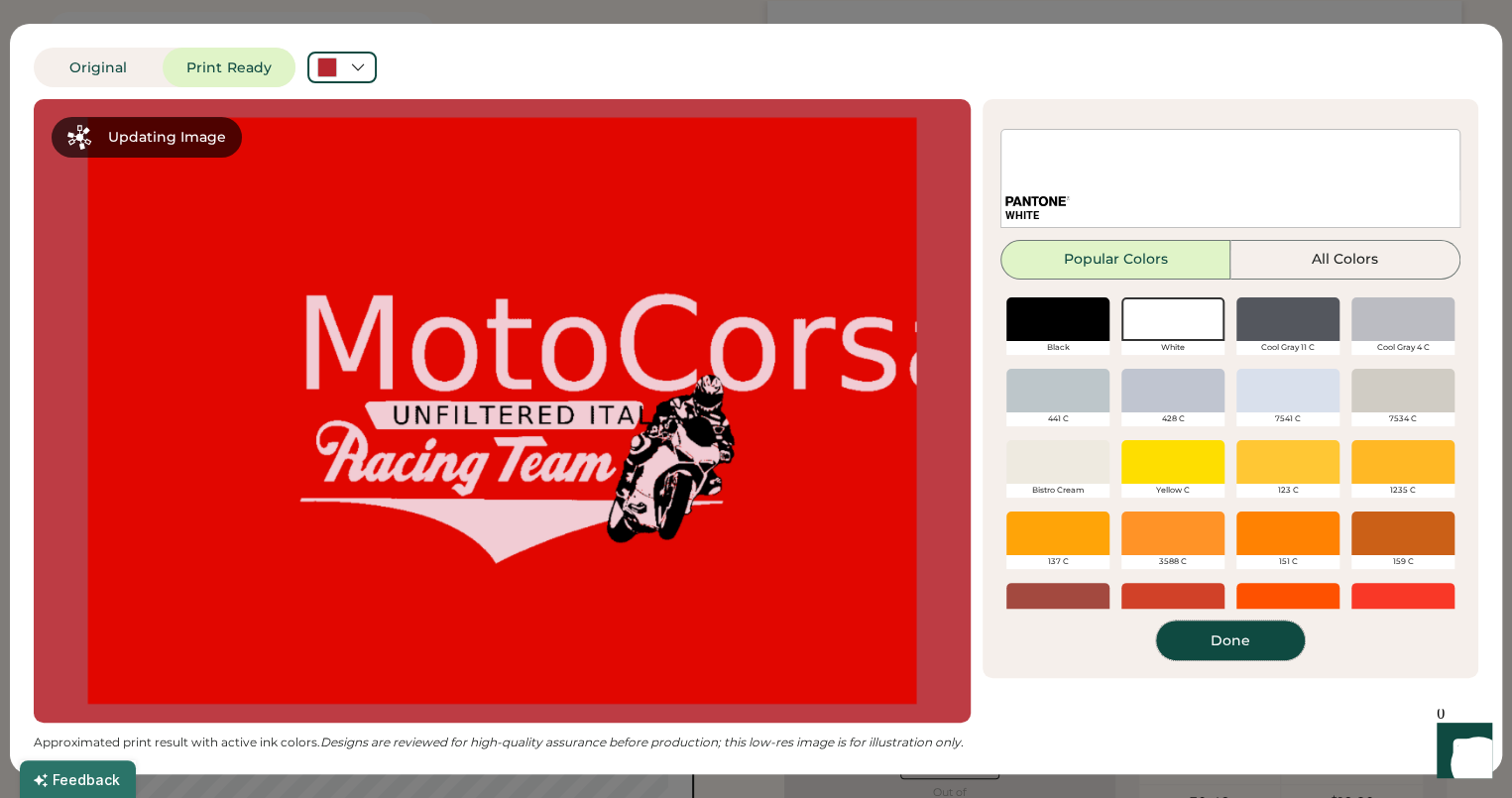 click on "Done" at bounding box center [1230, 640] 